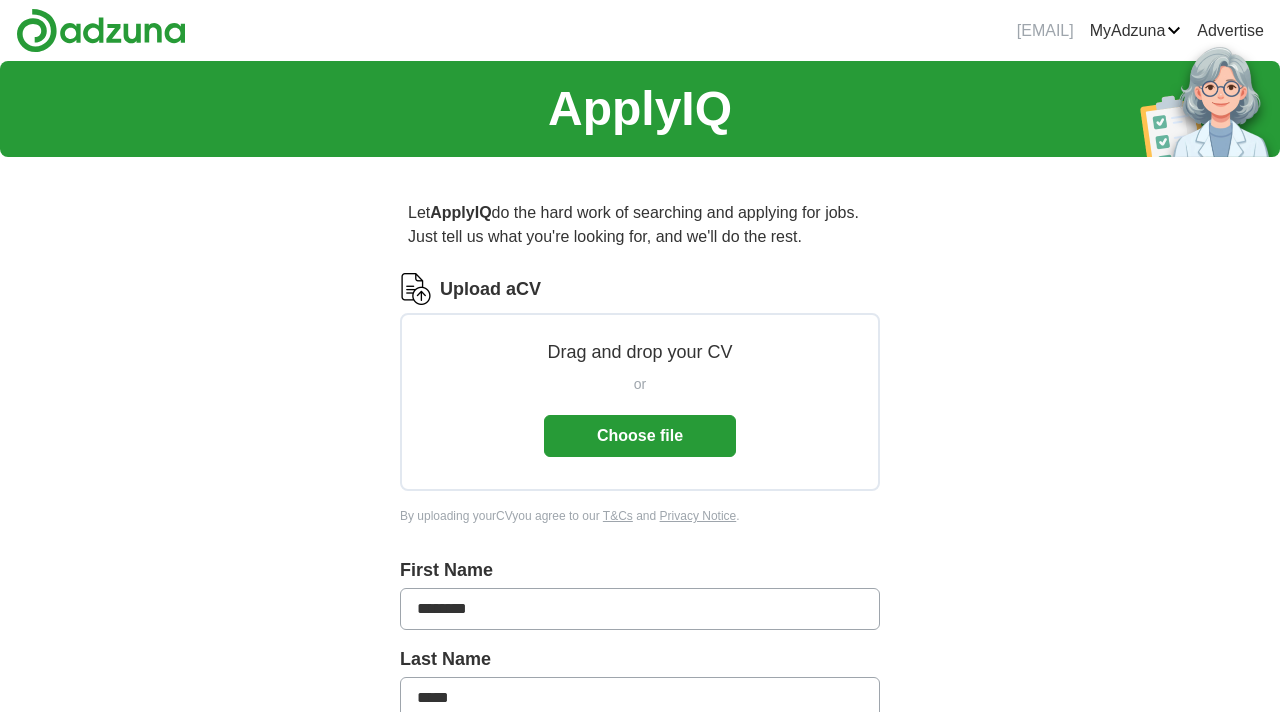 scroll, scrollTop: 1005, scrollLeft: 0, axis: vertical 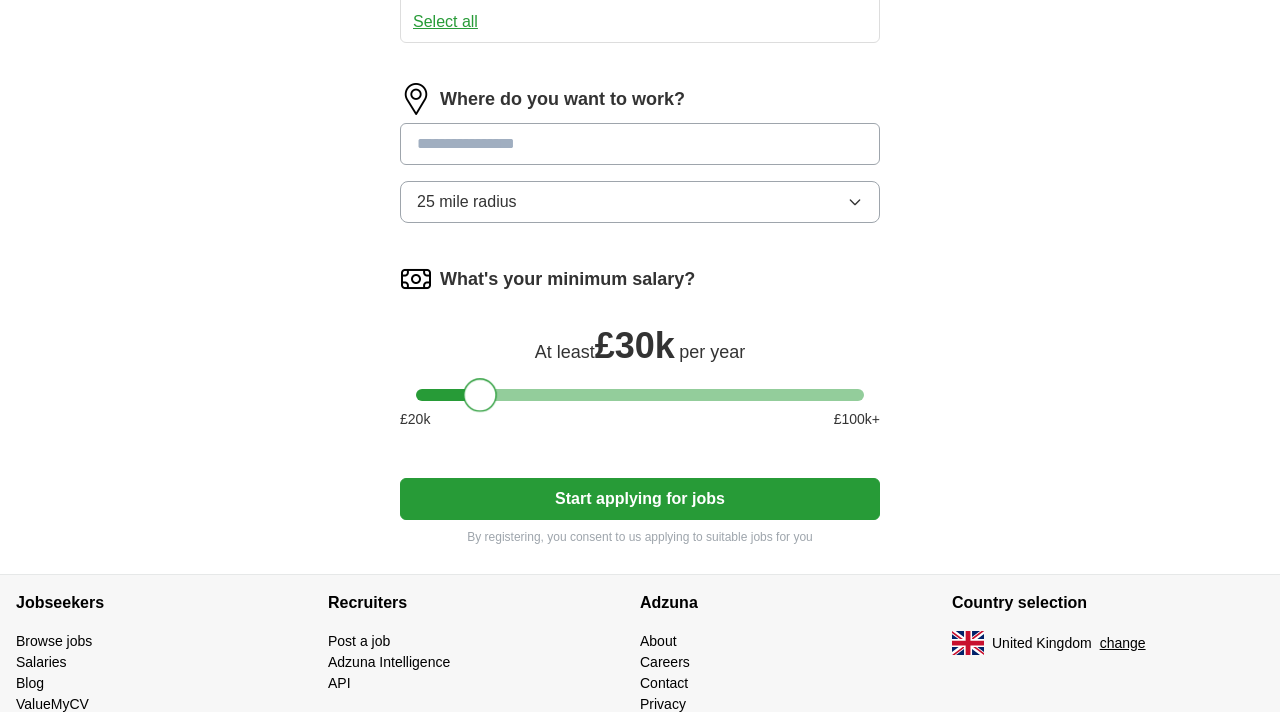 drag, startPoint x: 436, startPoint y: 404, endPoint x: 486, endPoint y: 403, distance: 50.01 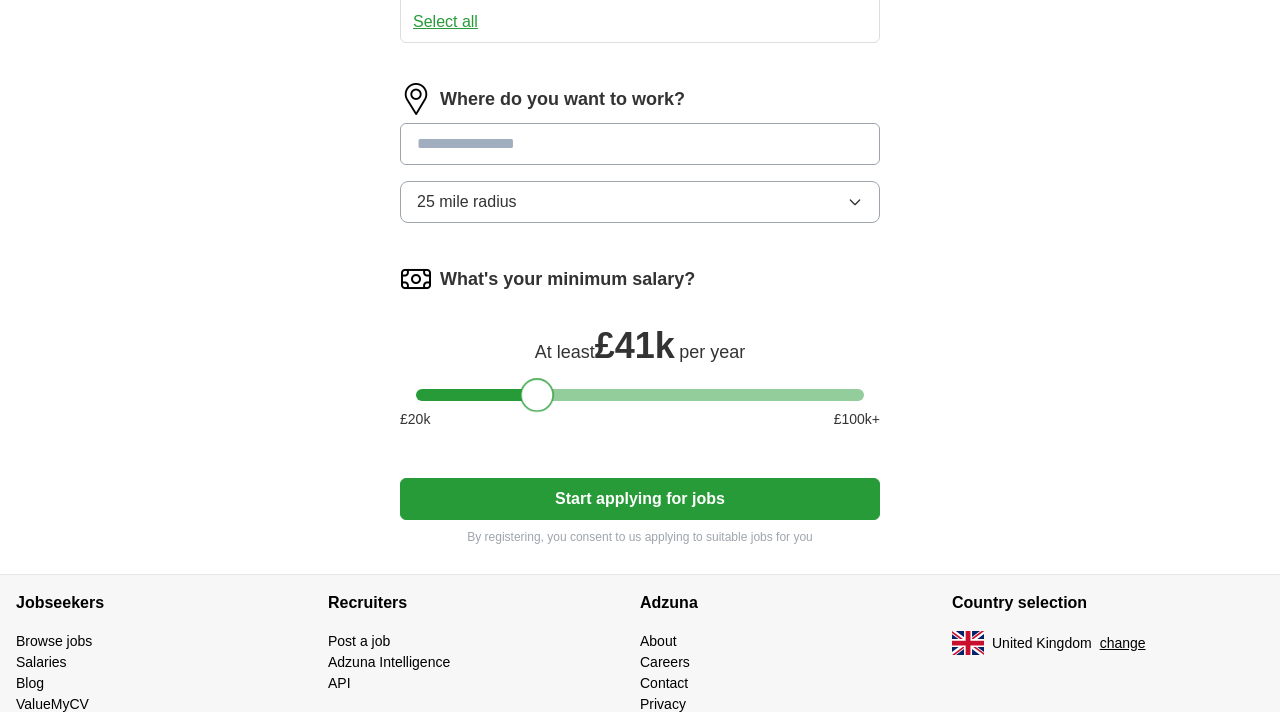 drag, startPoint x: 860, startPoint y: 394, endPoint x: 557, endPoint y: 408, distance: 303.32327 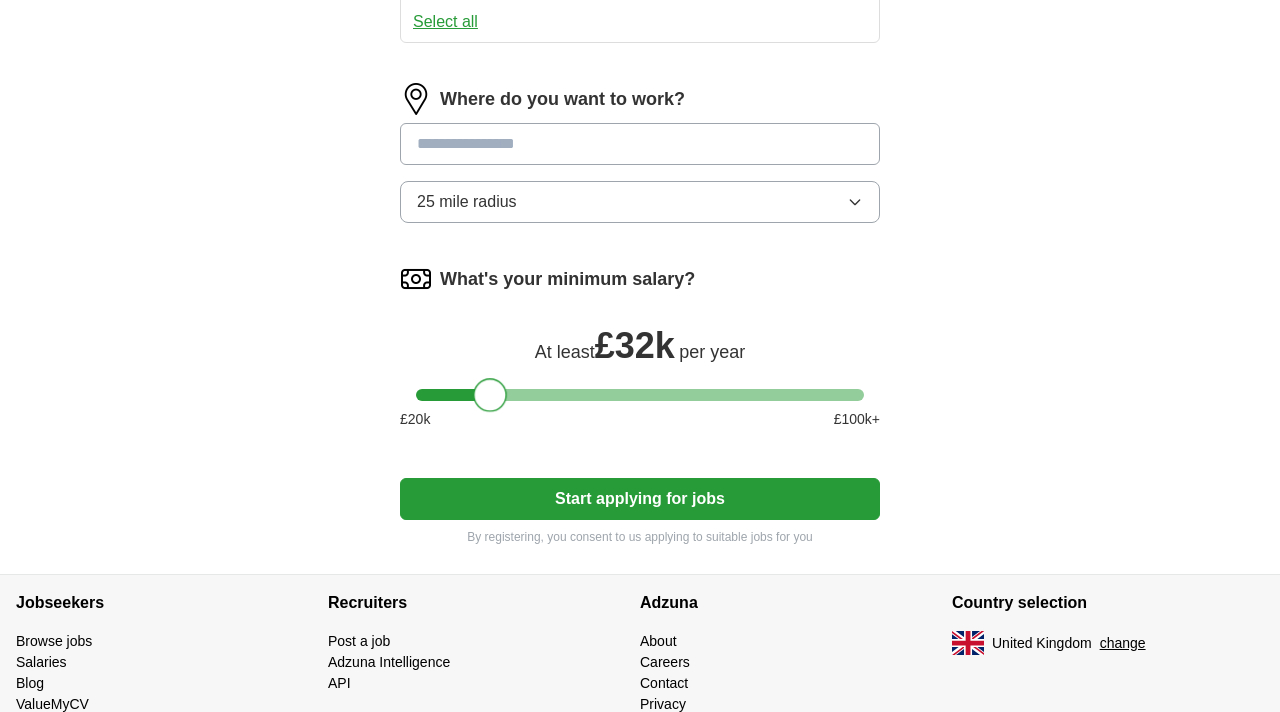 drag, startPoint x: 536, startPoint y: 394, endPoint x: 491, endPoint y: 397, distance: 45.099888 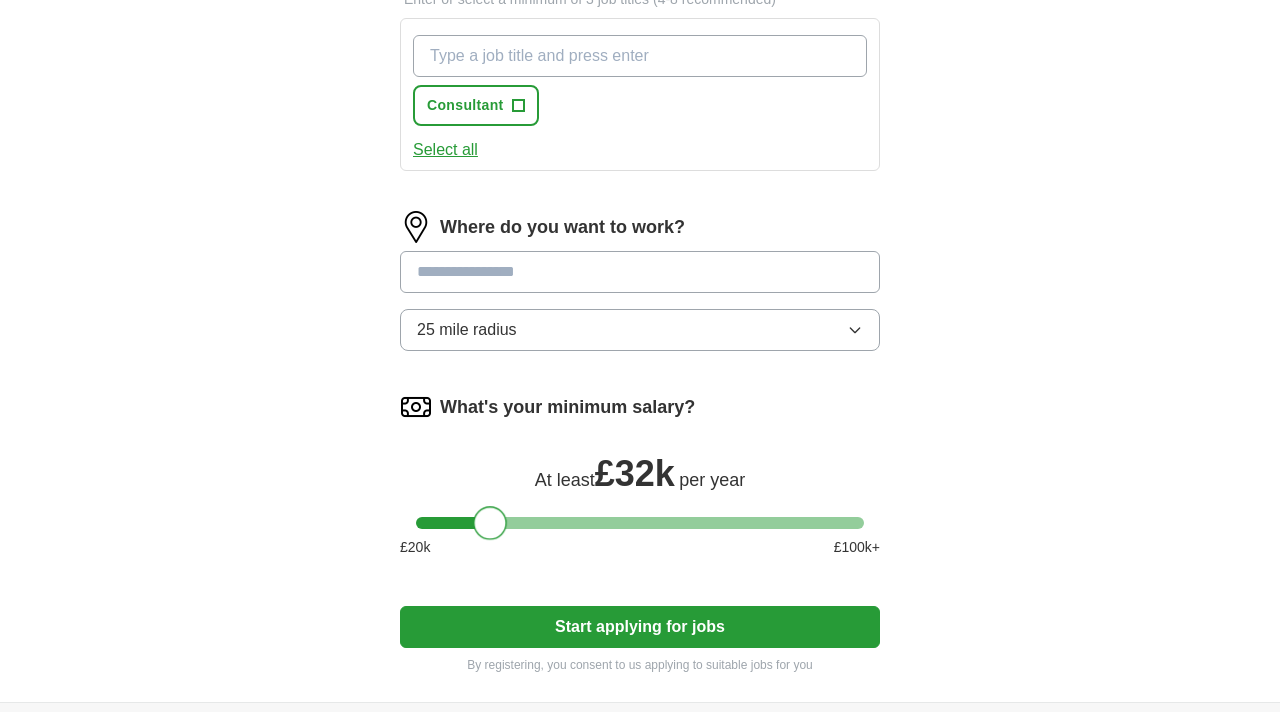 scroll, scrollTop: 764, scrollLeft: 0, axis: vertical 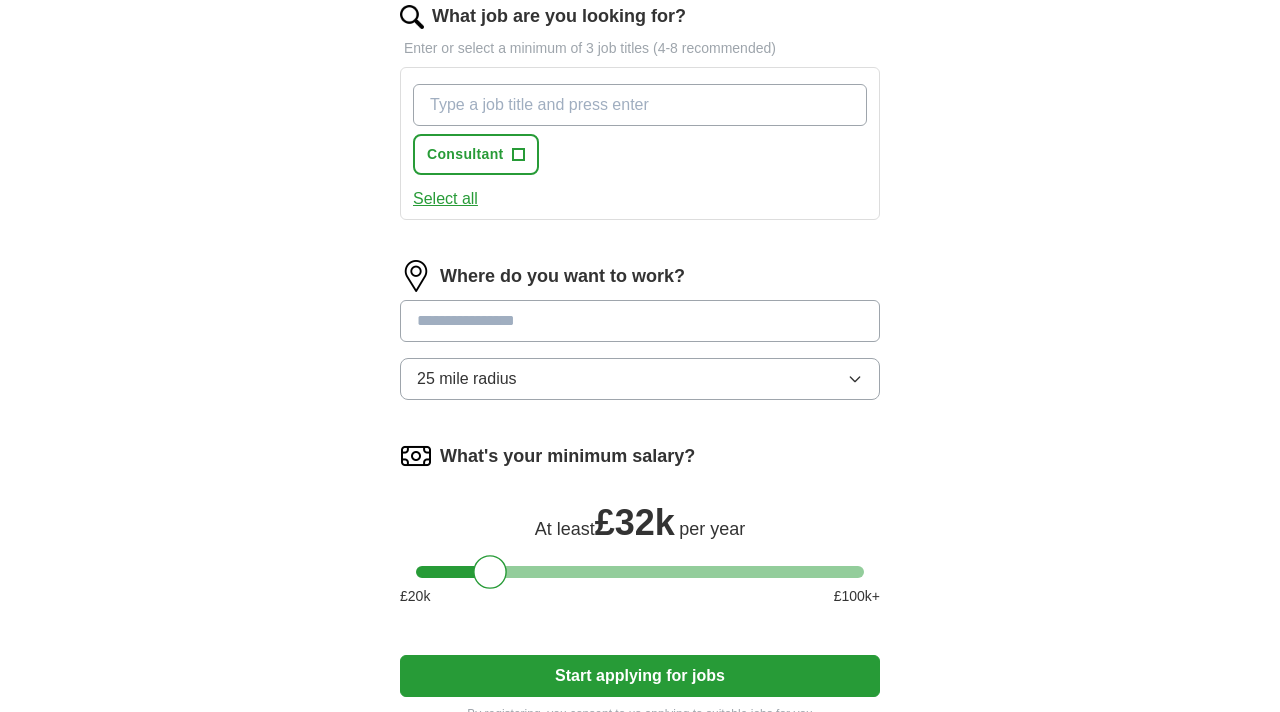click at bounding box center (640, 321) 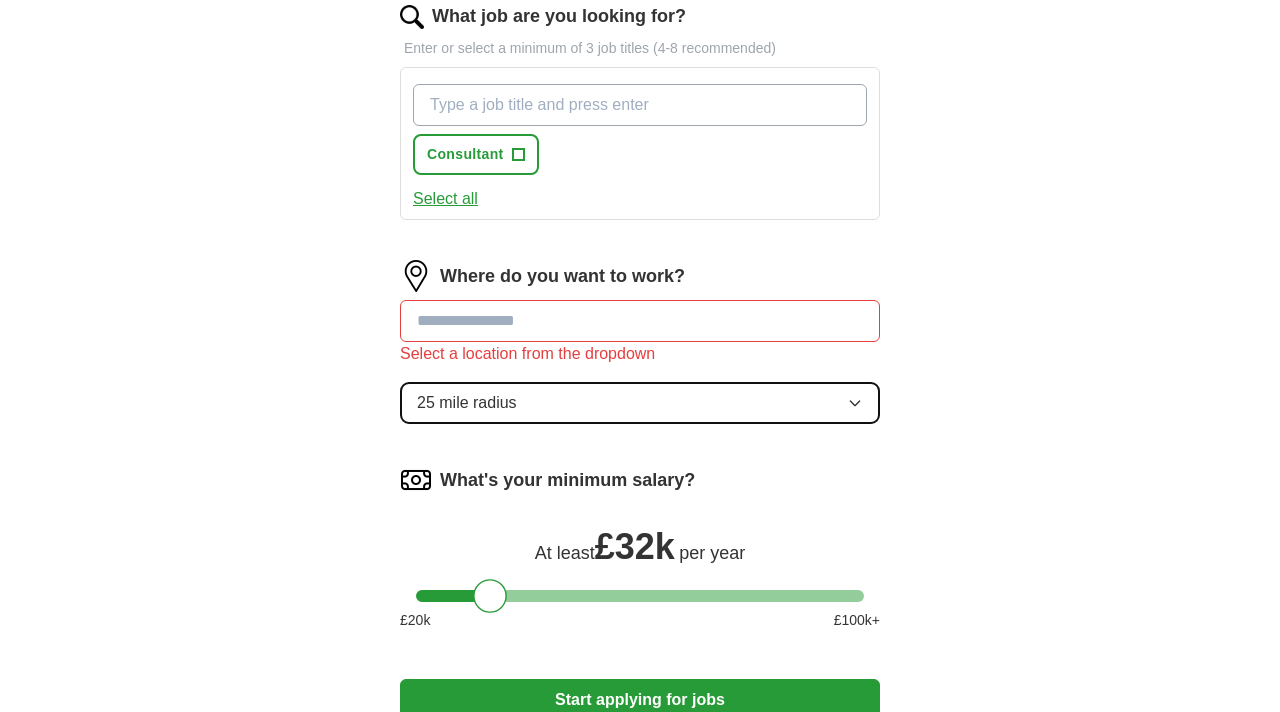 click on "Where do you want to work? Select a location from the dropdown 25 mile radius" at bounding box center (640, 350) 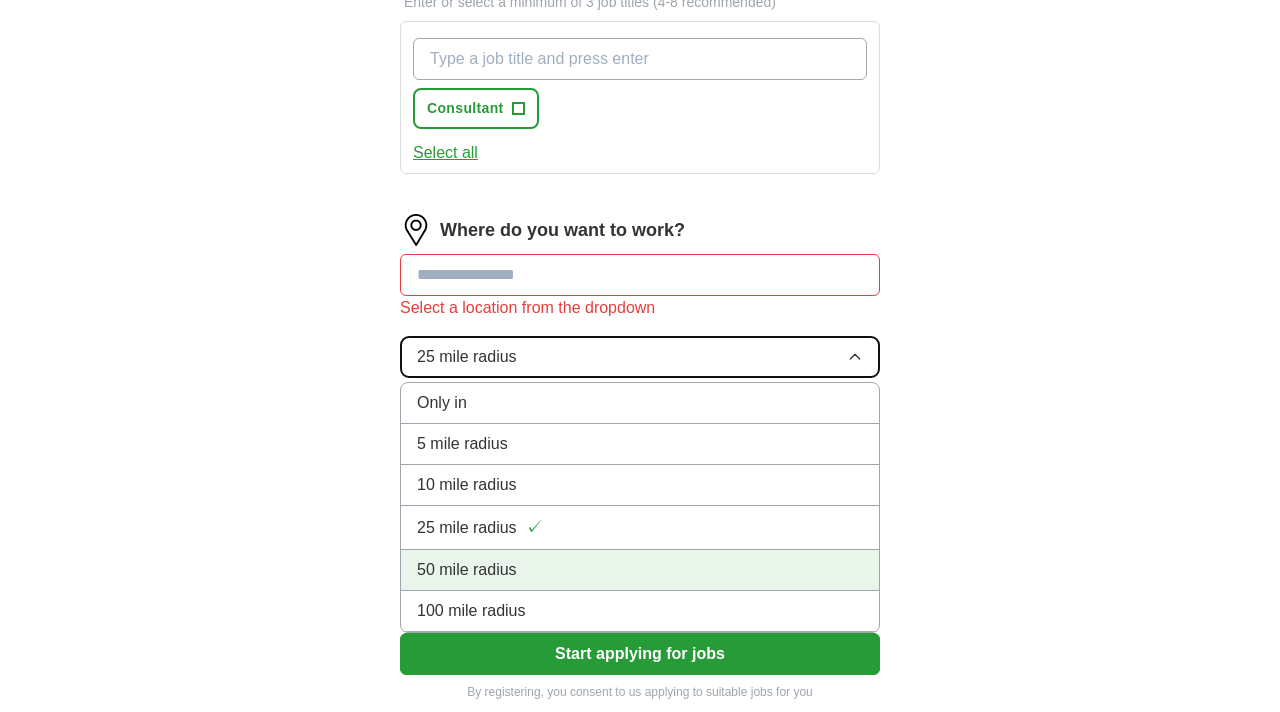 scroll, scrollTop: 825, scrollLeft: 0, axis: vertical 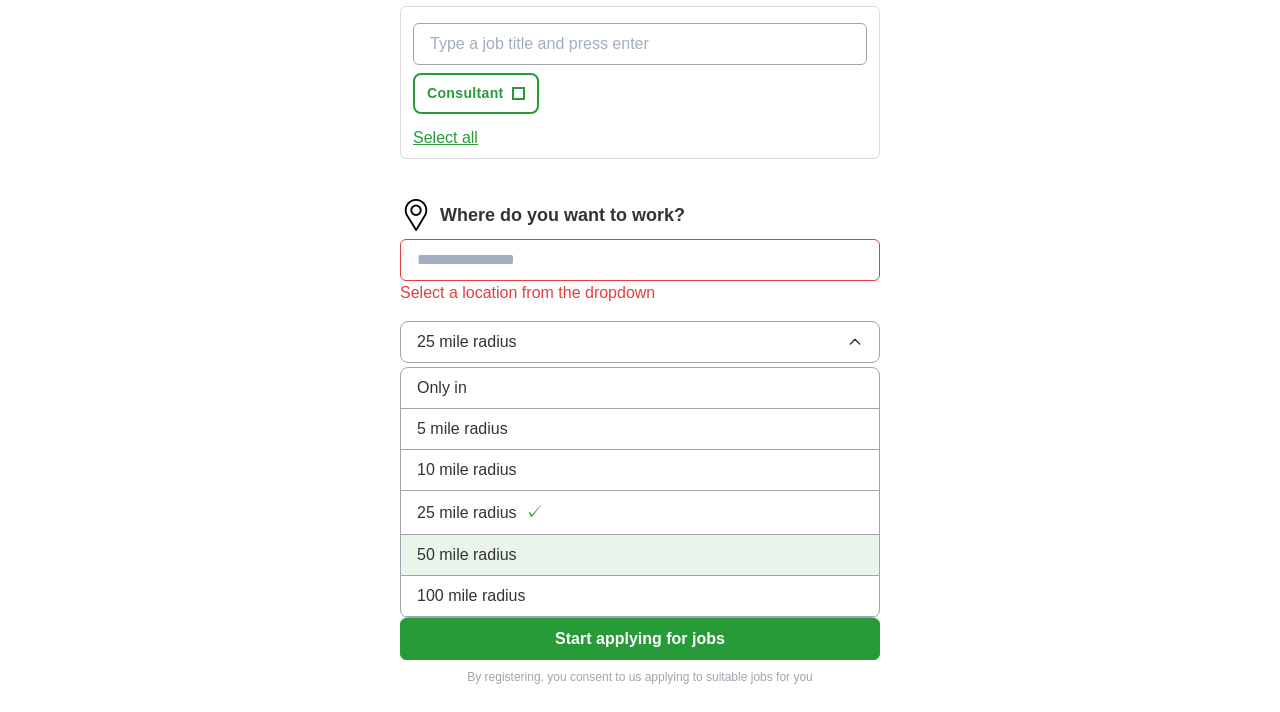 click on "50 mile radius" at bounding box center (640, 555) 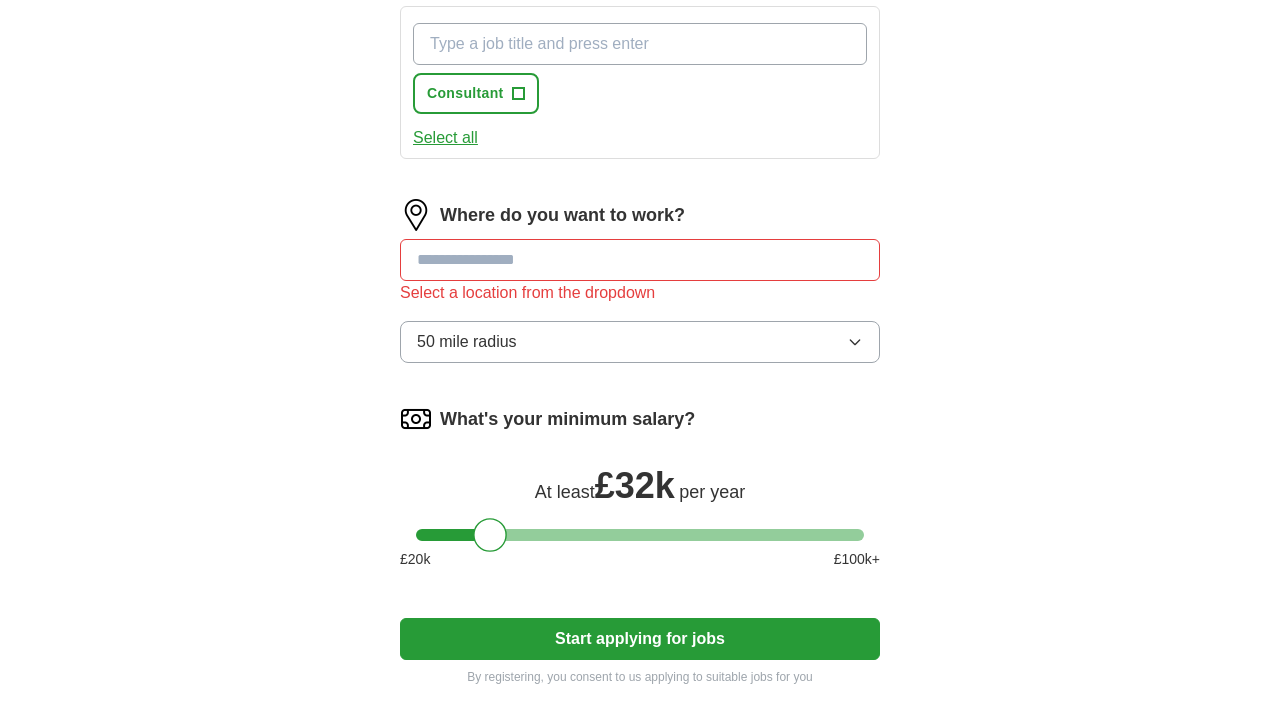 click at bounding box center [640, 260] 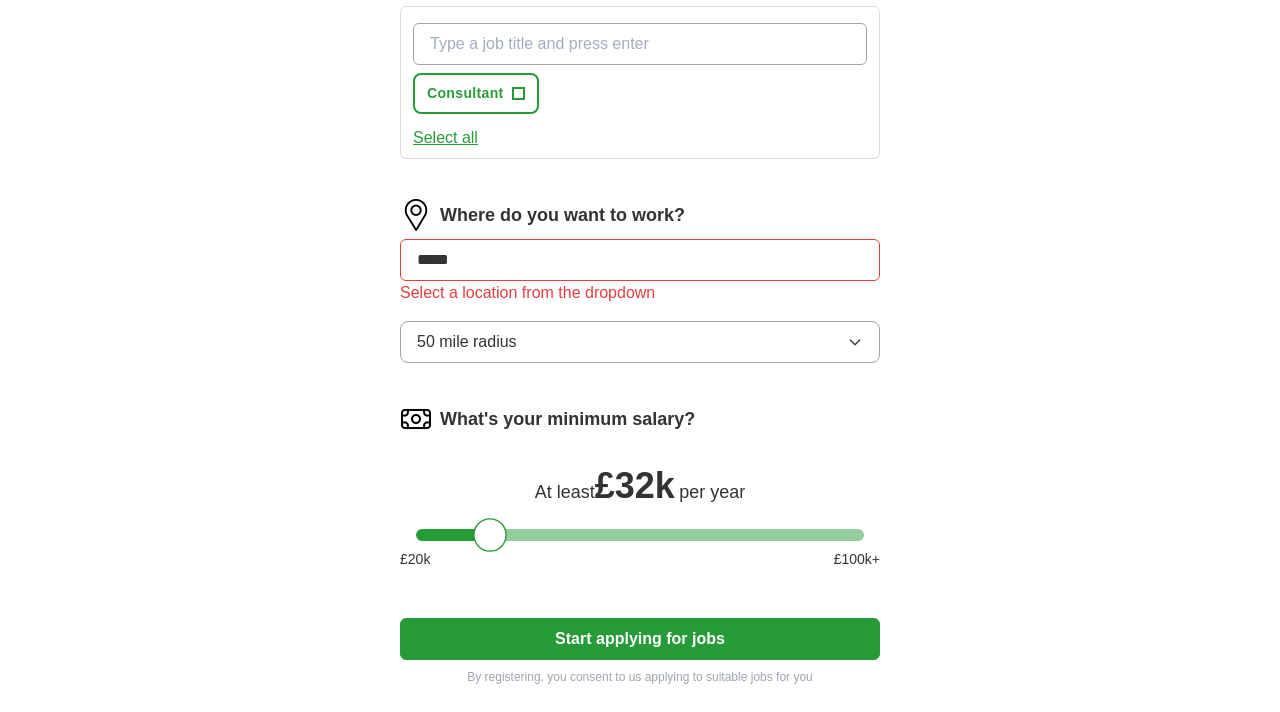 type on "******" 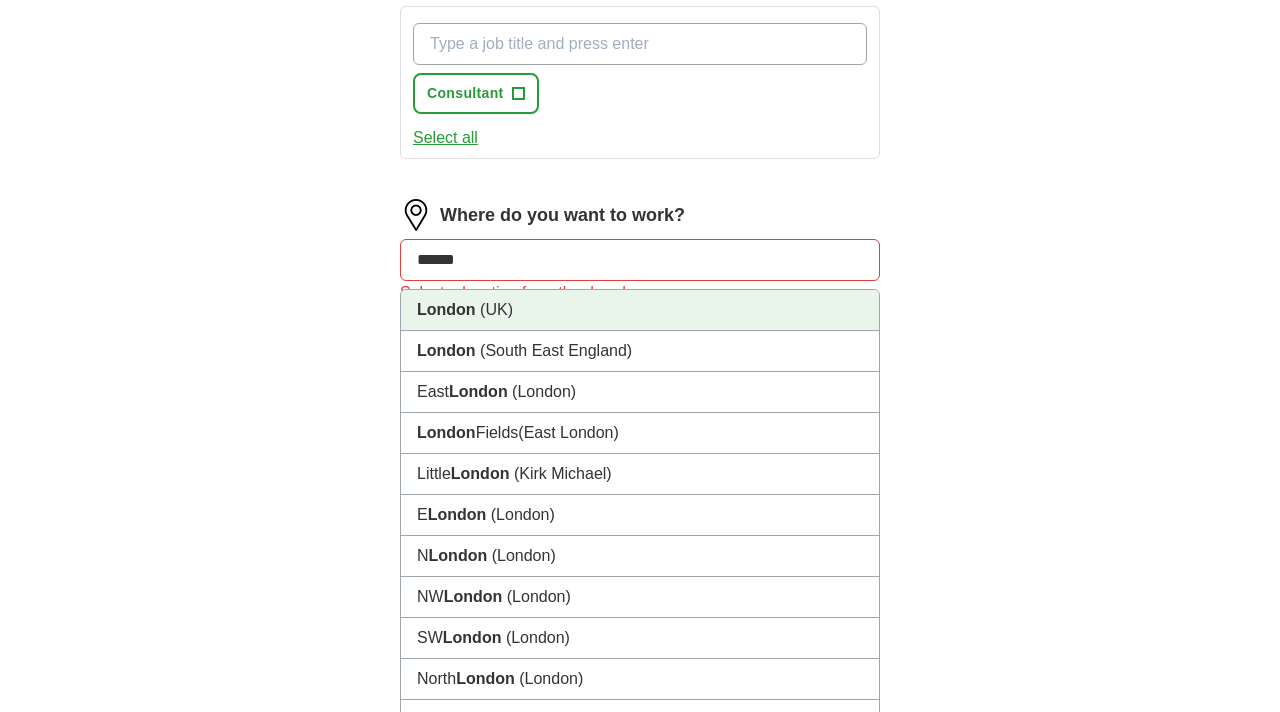 click on "(UK)" at bounding box center (496, 309) 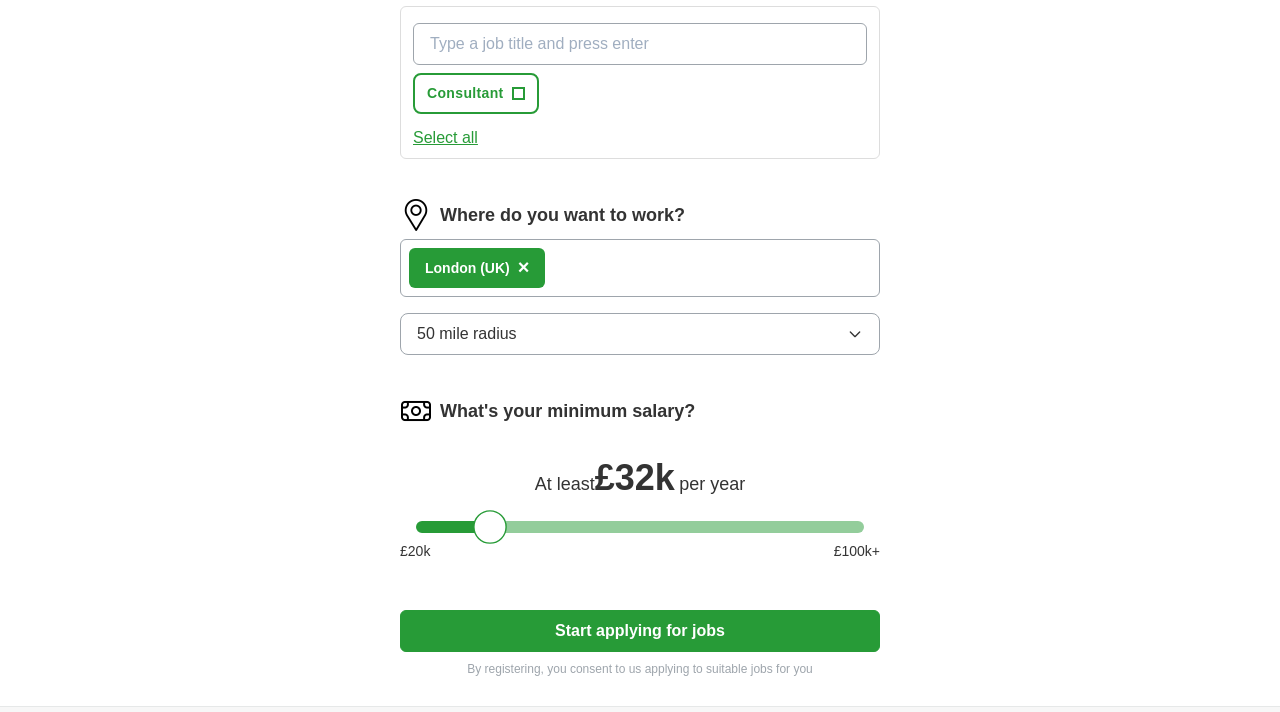 click on "[CITY]   ([COUNTRY]) ×" at bounding box center (640, 268) 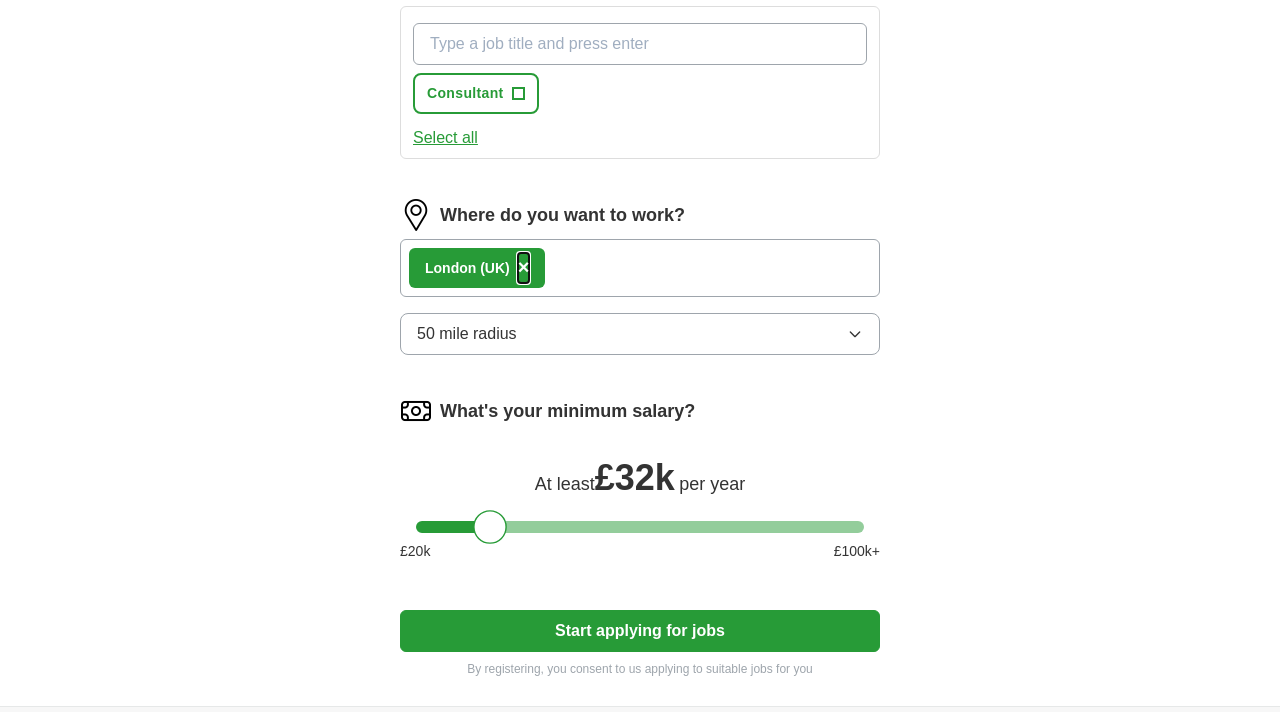 click on "×" at bounding box center (524, 267) 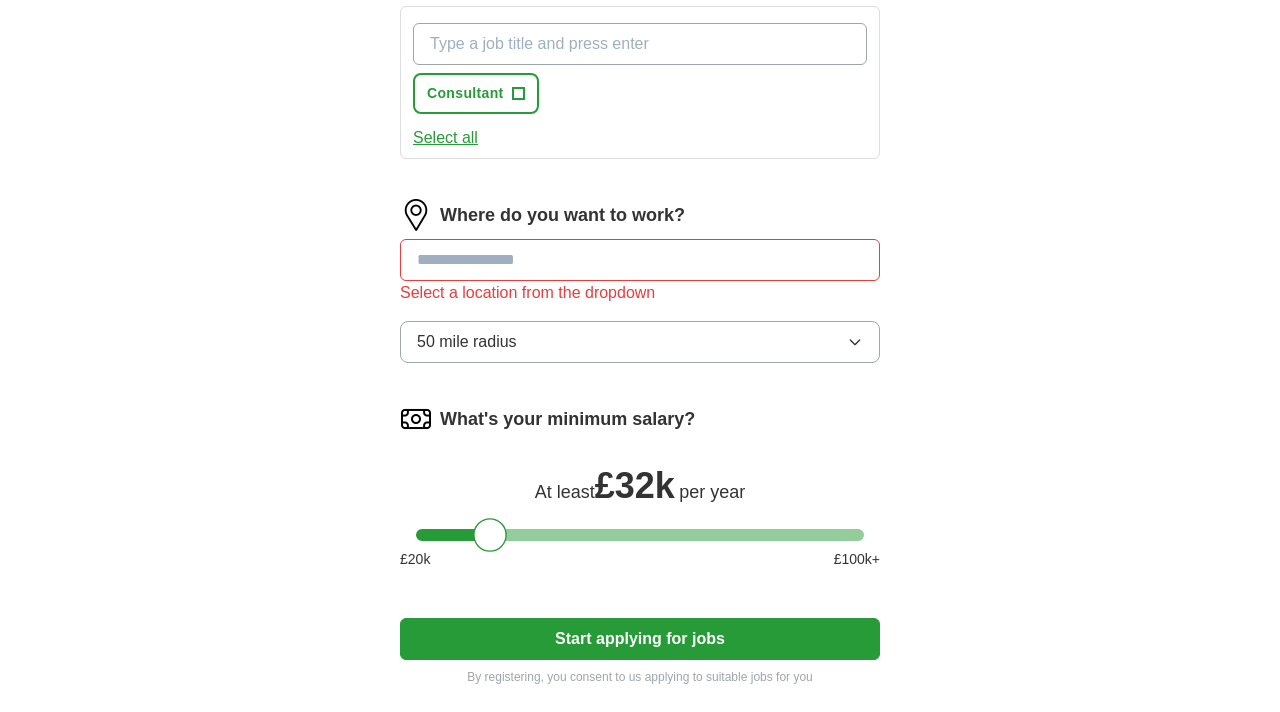 click at bounding box center [640, 260] 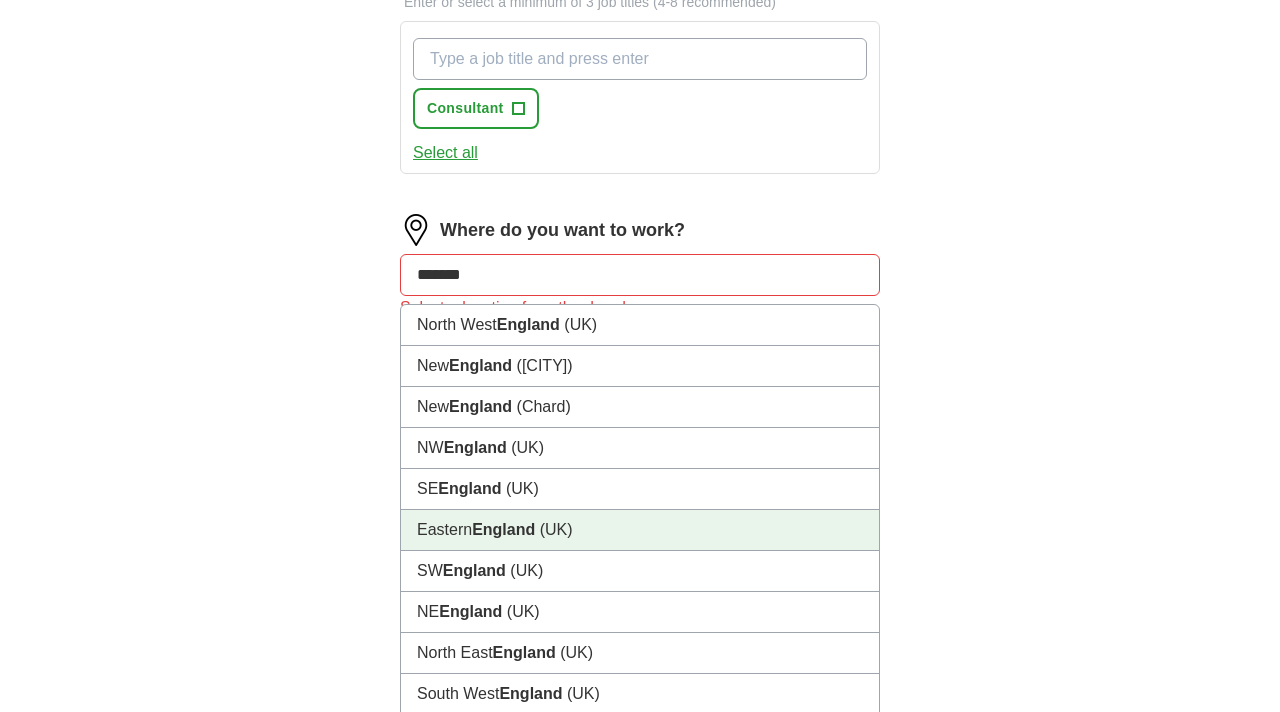 scroll, scrollTop: 747, scrollLeft: 0, axis: vertical 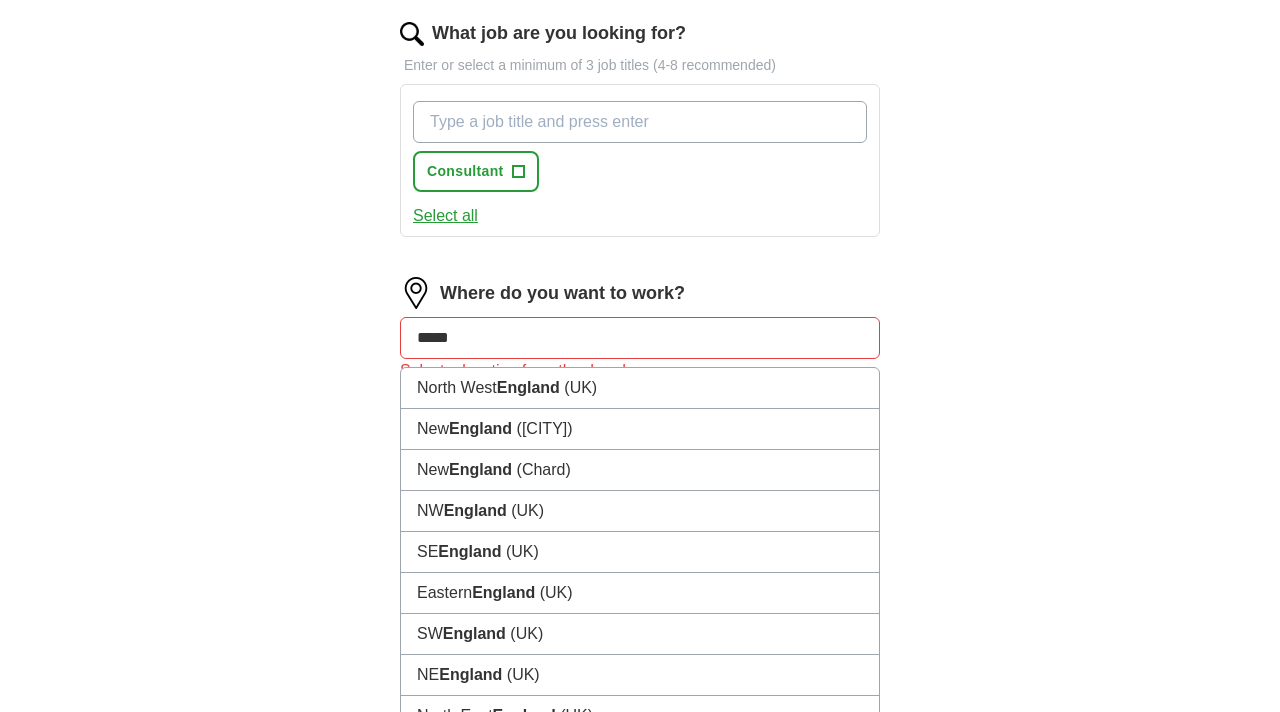 type on "******" 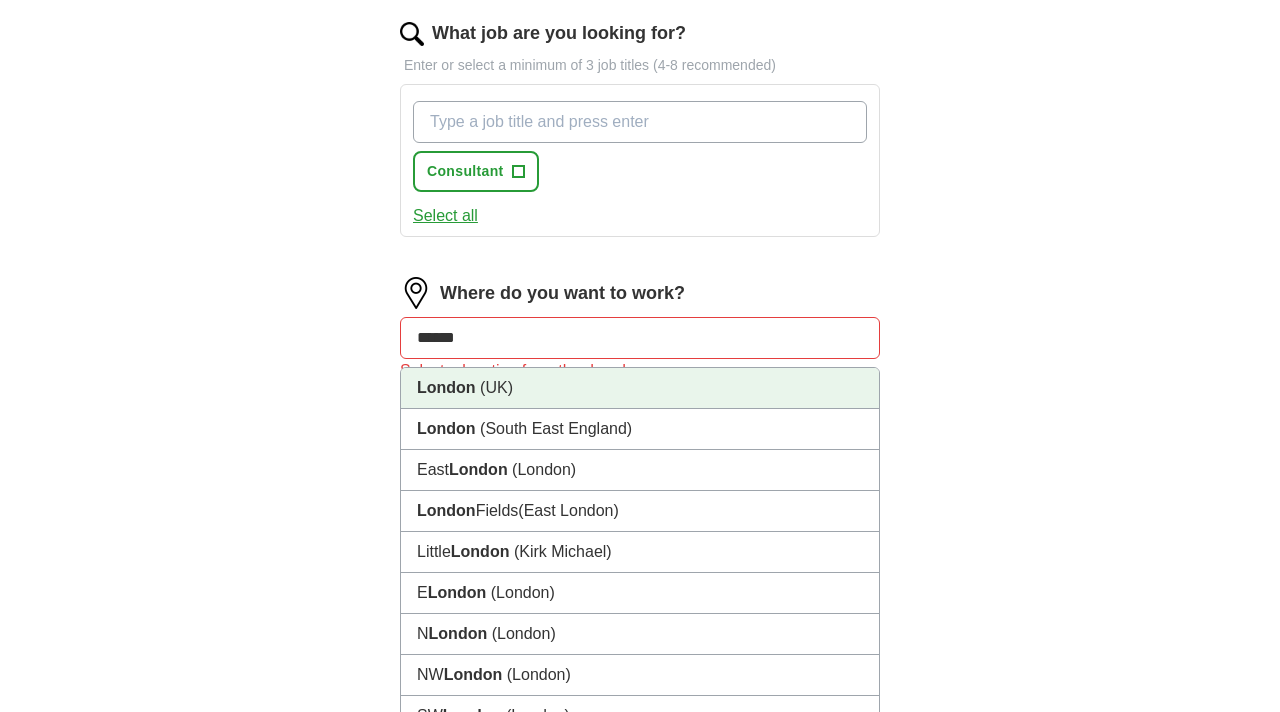 click on "London" at bounding box center (446, 387) 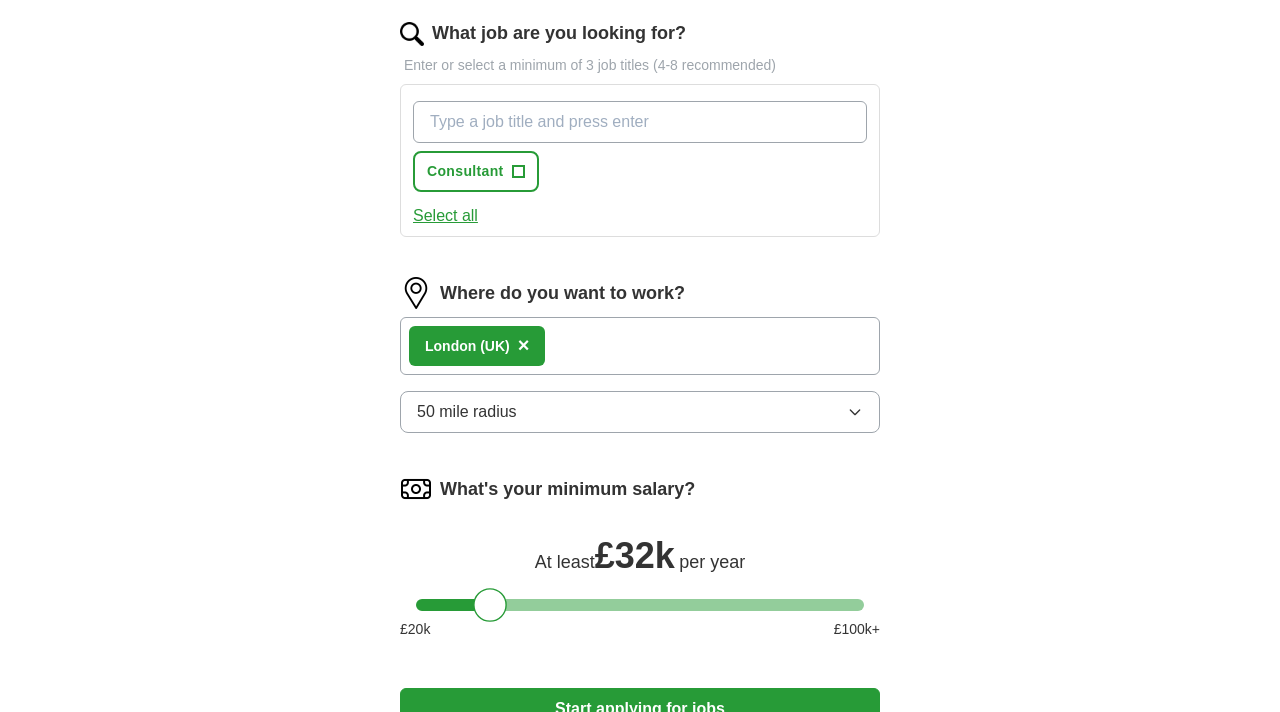 click on "[CITY]   ([COUNTRY]) ×" at bounding box center [640, 346] 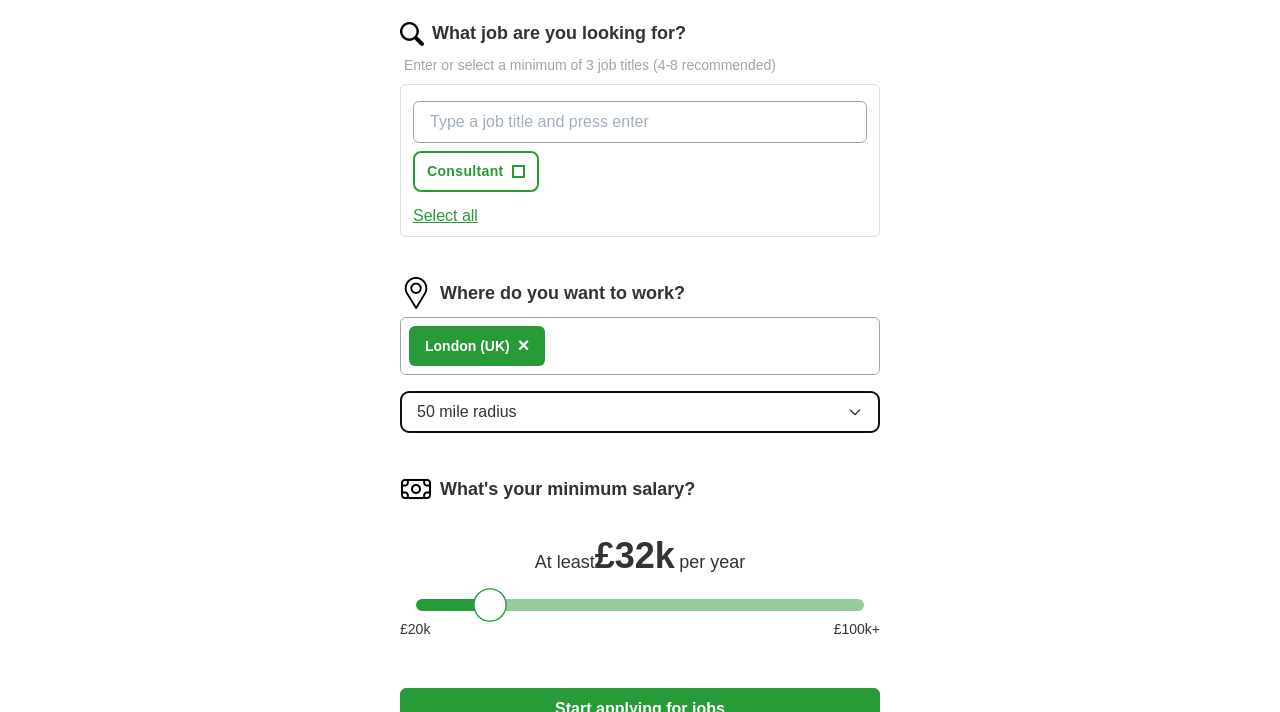 click on "50 mile radius" at bounding box center [640, 412] 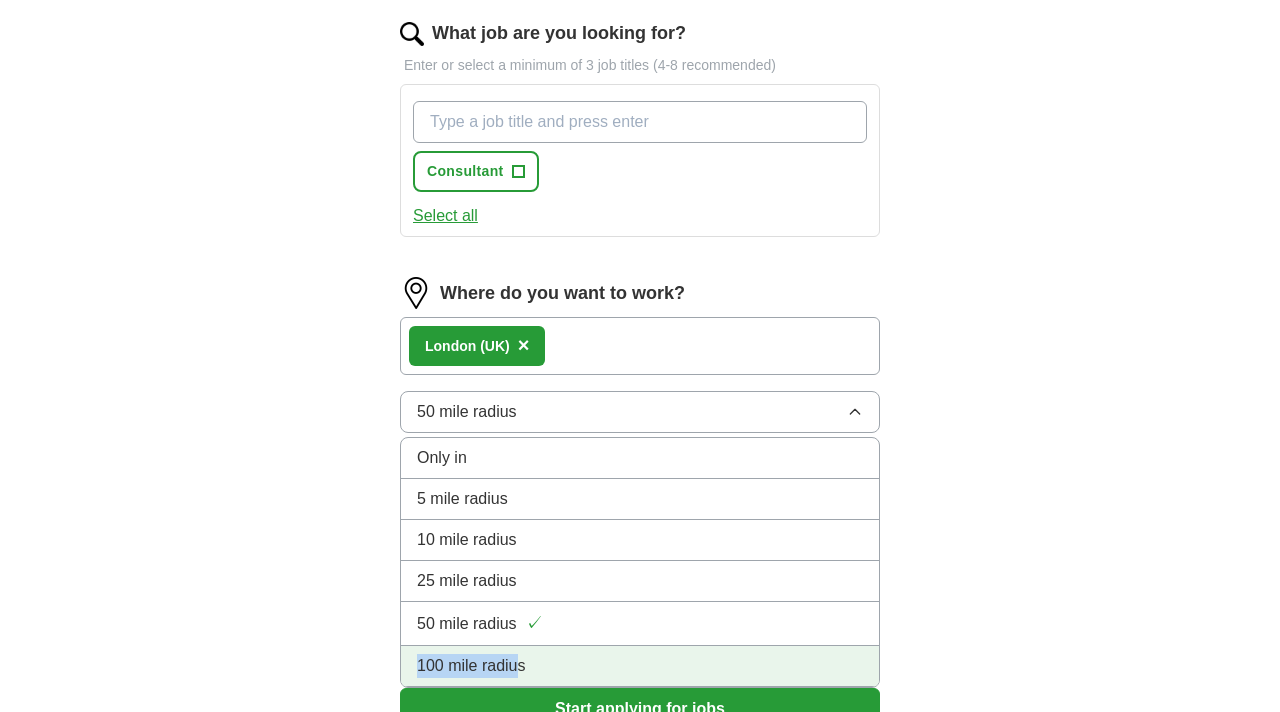 click on "100 mile radius" at bounding box center (640, 666) 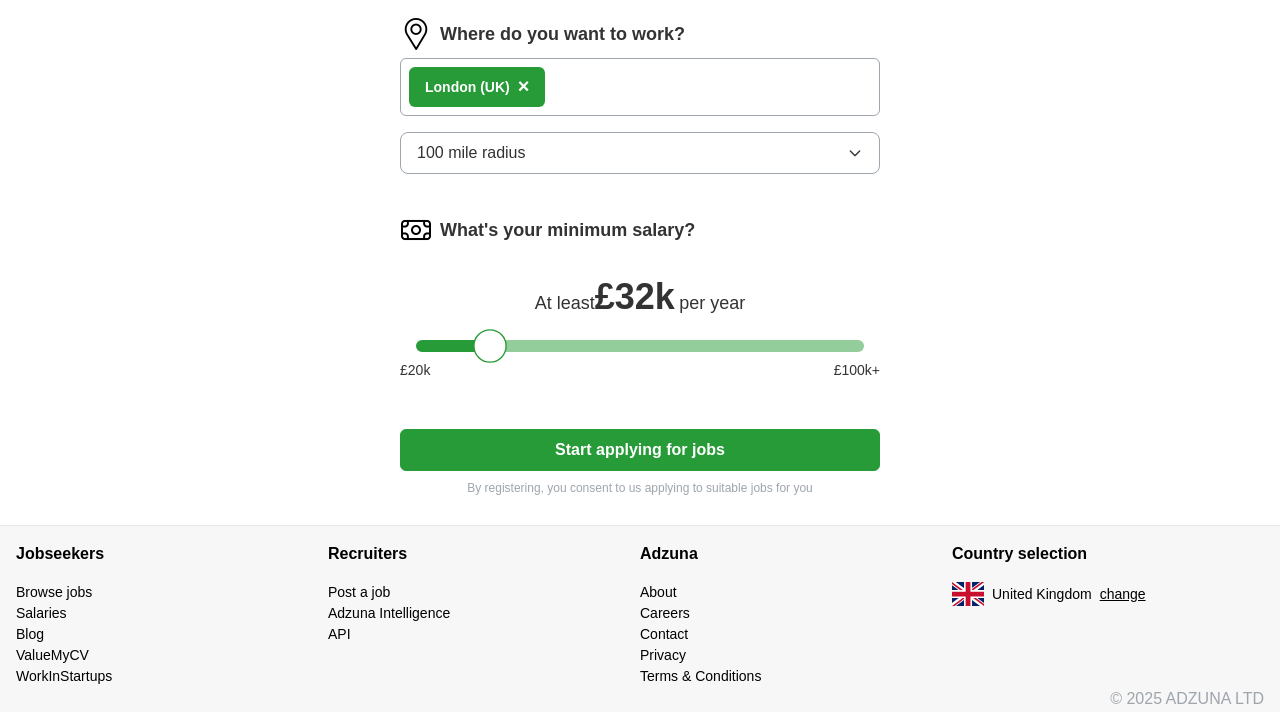 scroll, scrollTop: 1011, scrollLeft: 0, axis: vertical 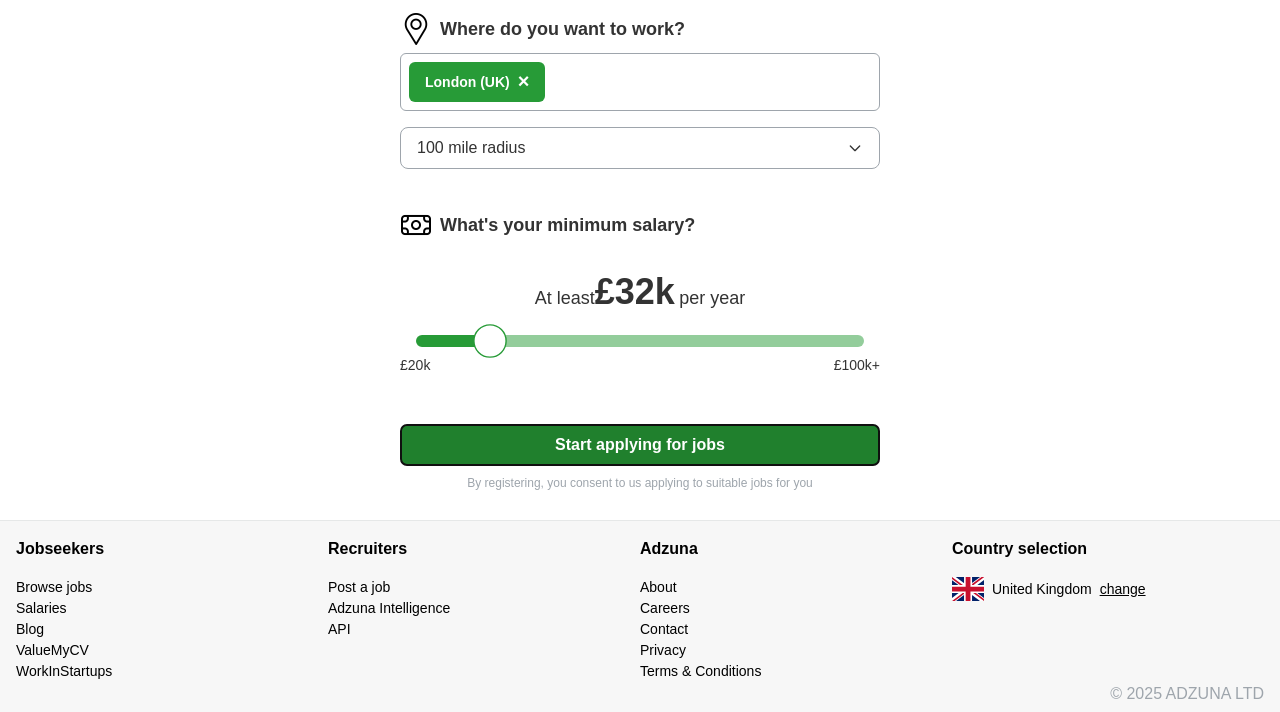 click on "Start applying for jobs" at bounding box center [640, 445] 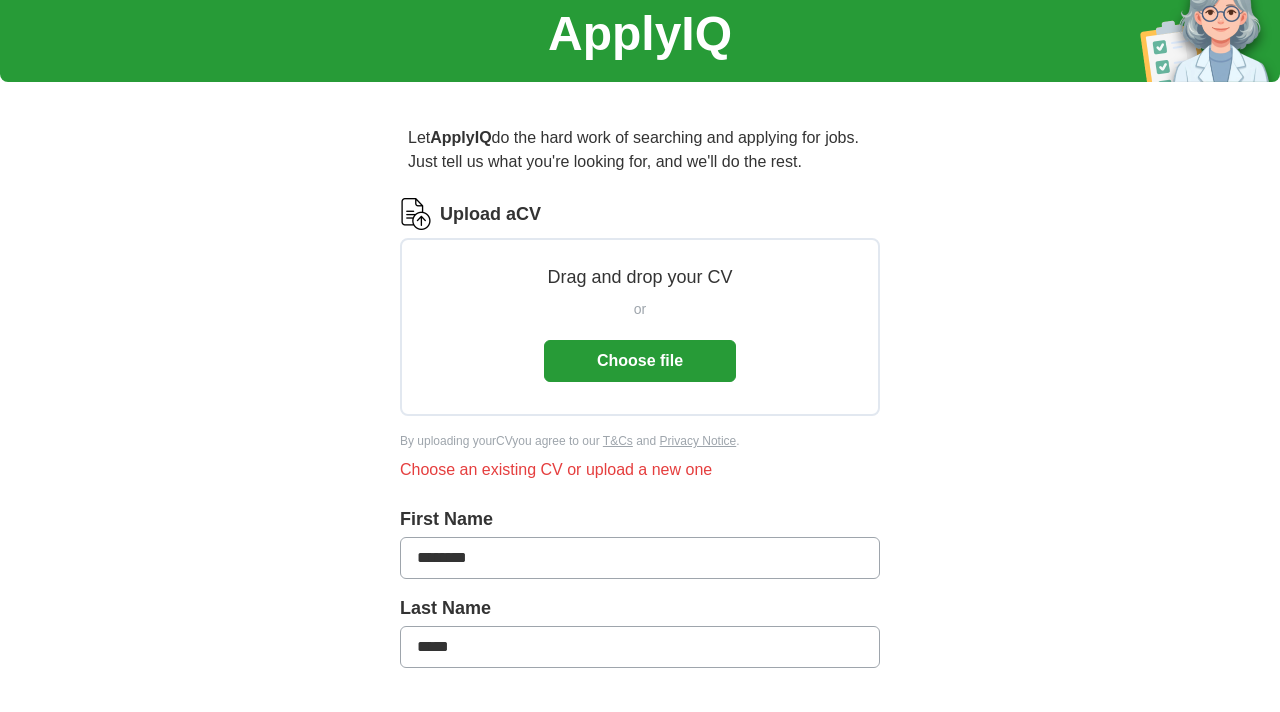 scroll, scrollTop: 0, scrollLeft: 0, axis: both 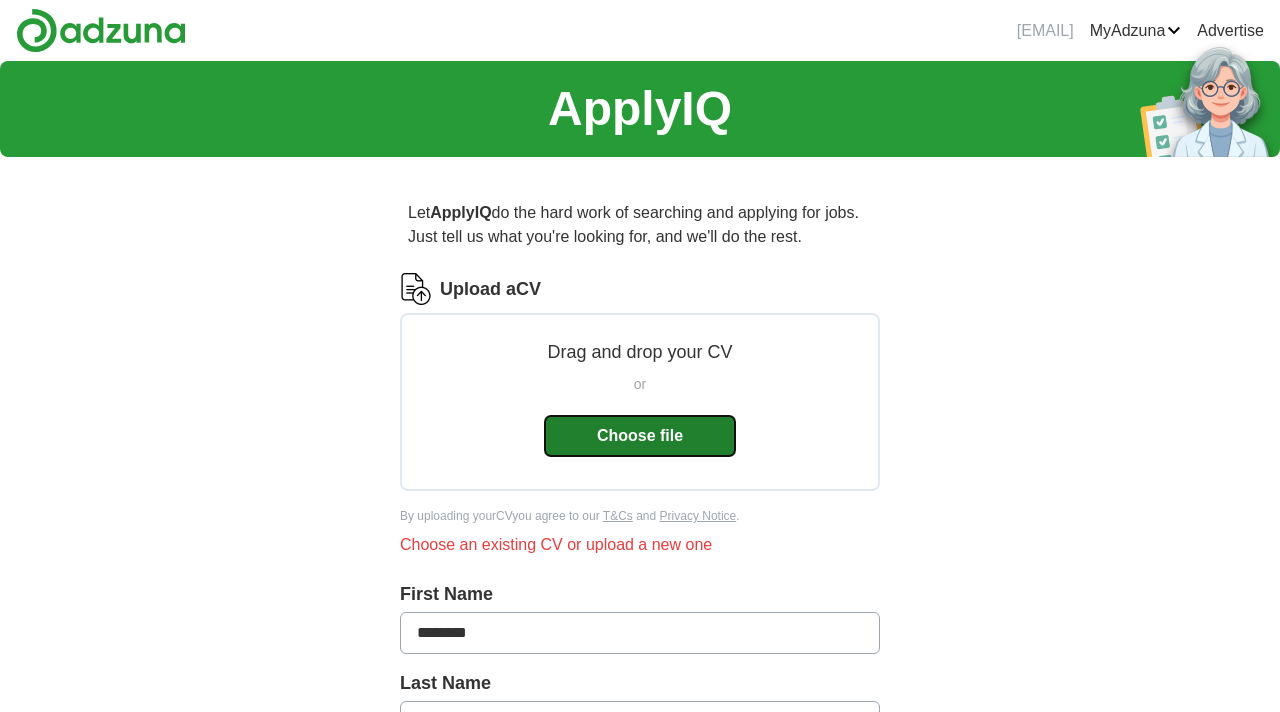 click on "Choose file" at bounding box center [640, 436] 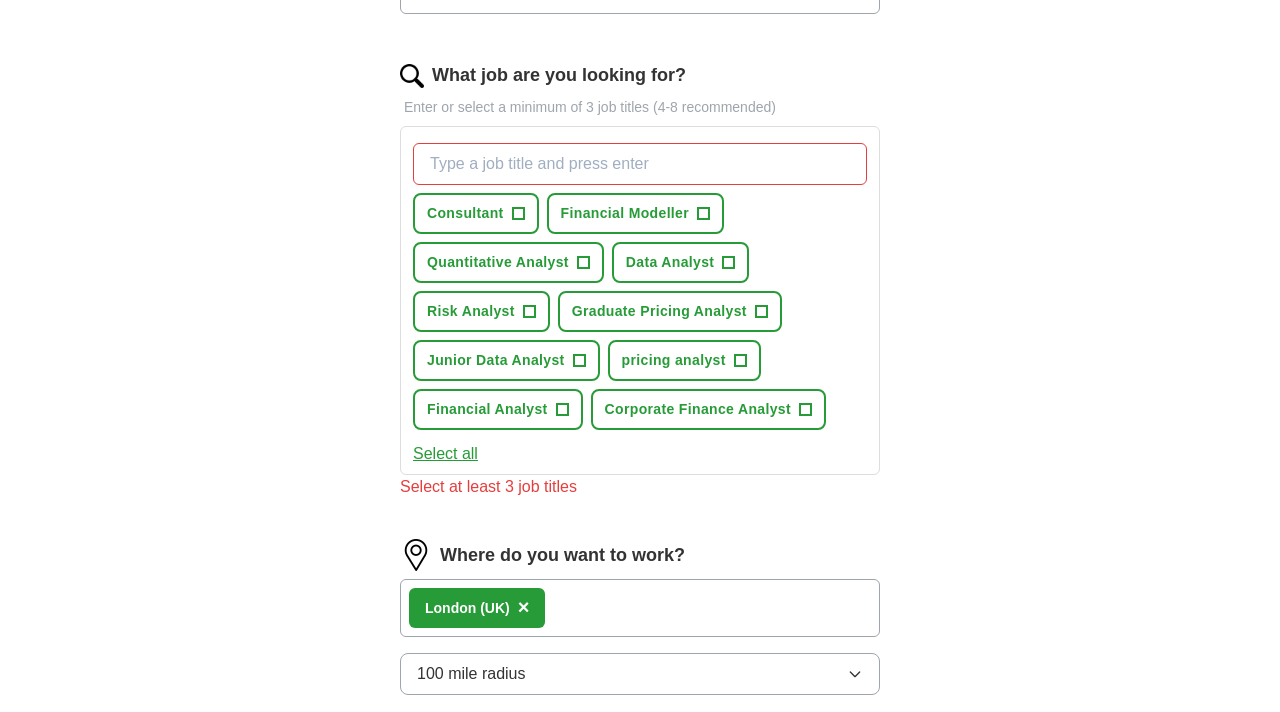 scroll, scrollTop: 606, scrollLeft: 0, axis: vertical 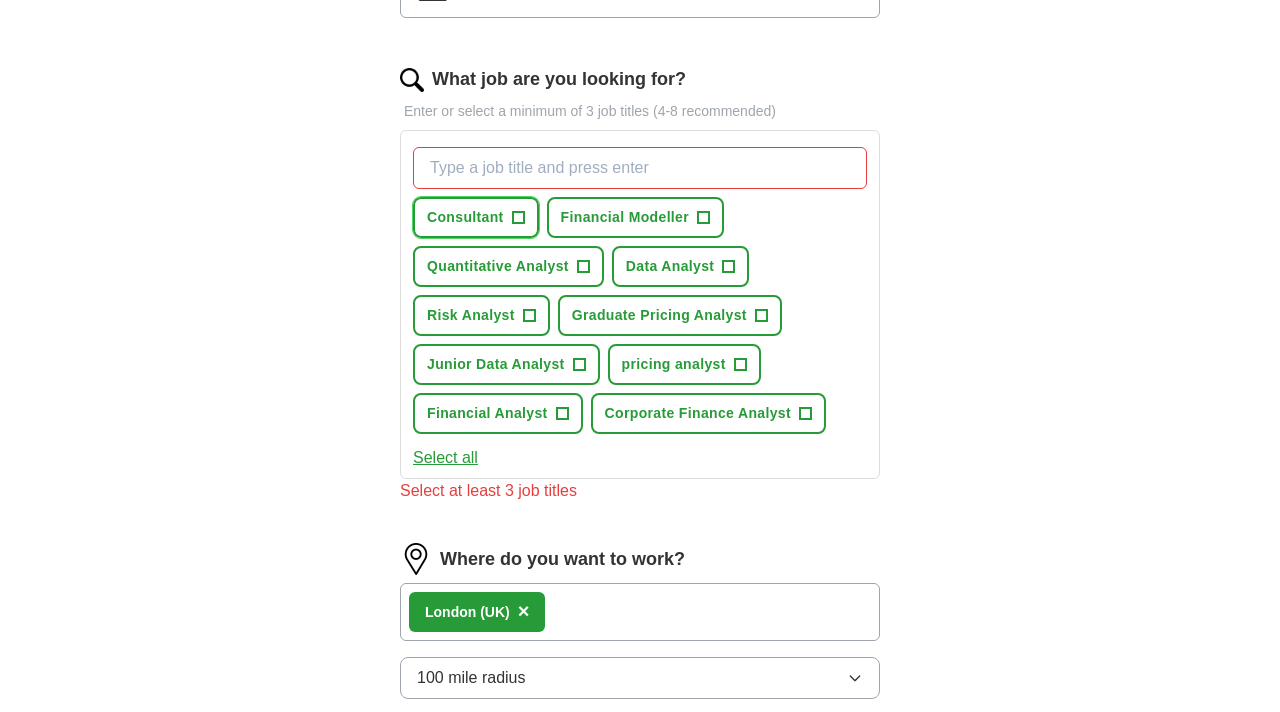 click on "Consultant" at bounding box center [465, 217] 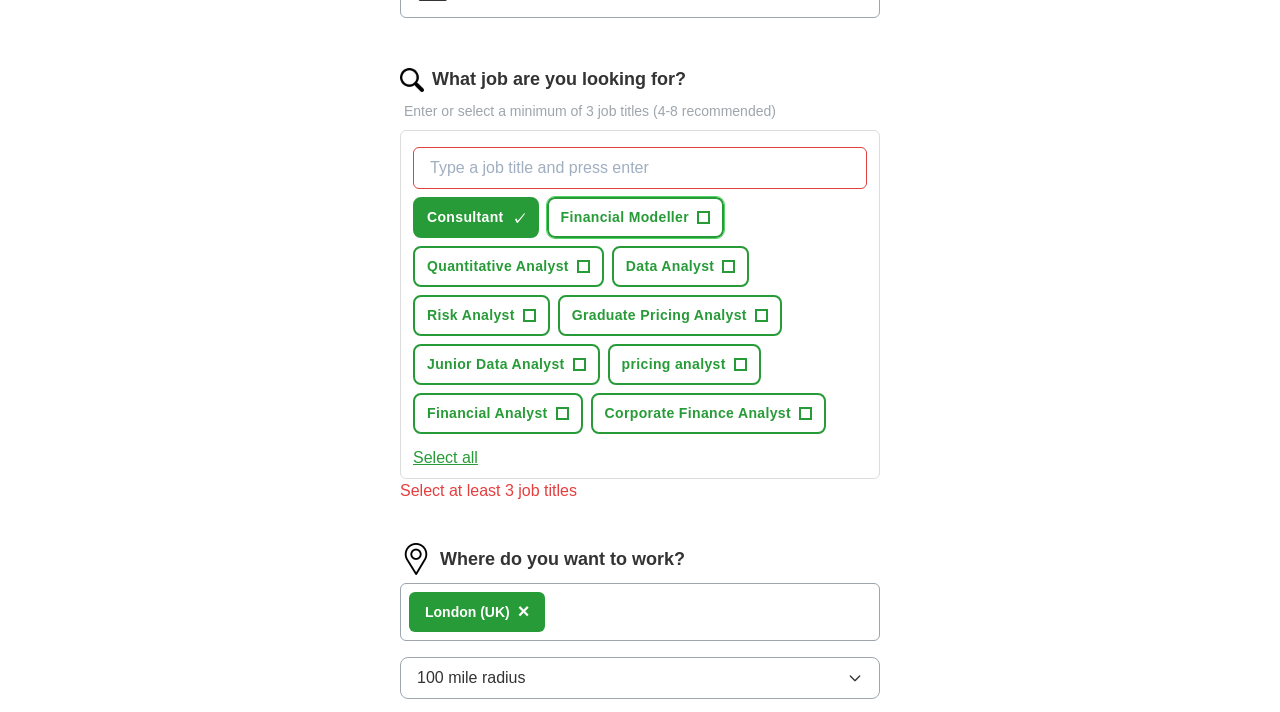 click on "Financial Modeller" at bounding box center [625, 217] 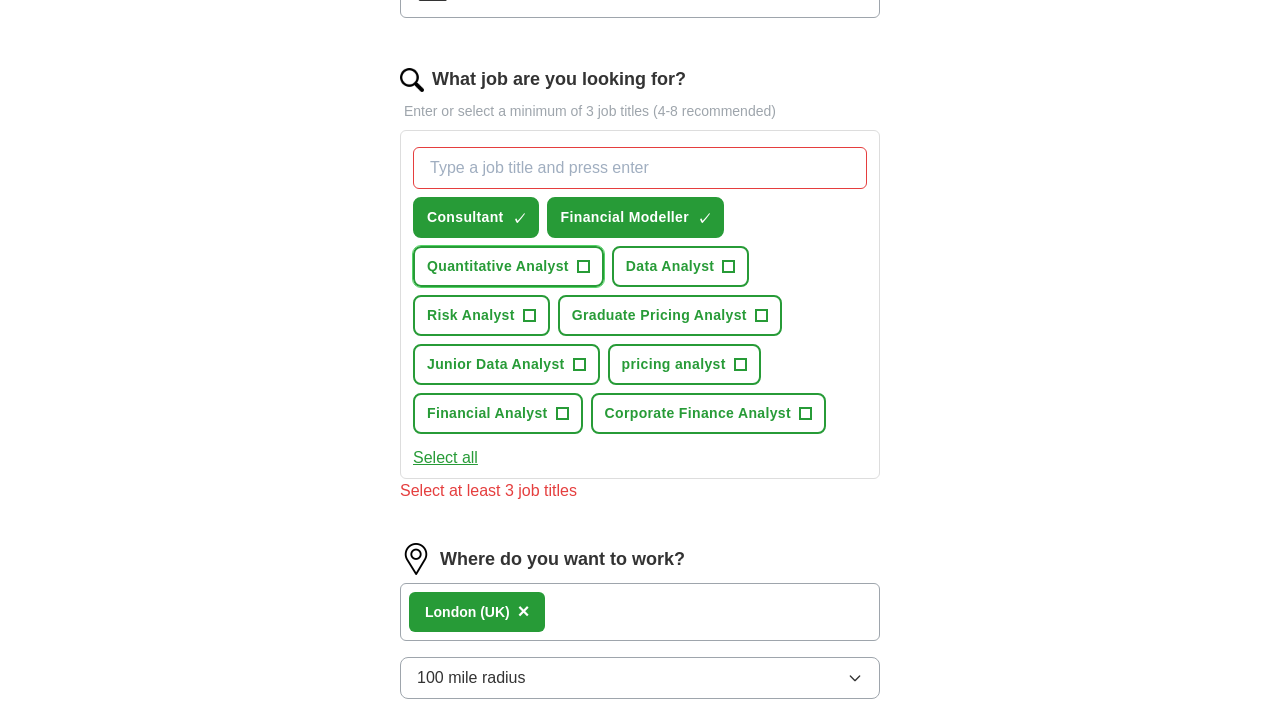 click on "Quantitative Analyst" at bounding box center (498, 266) 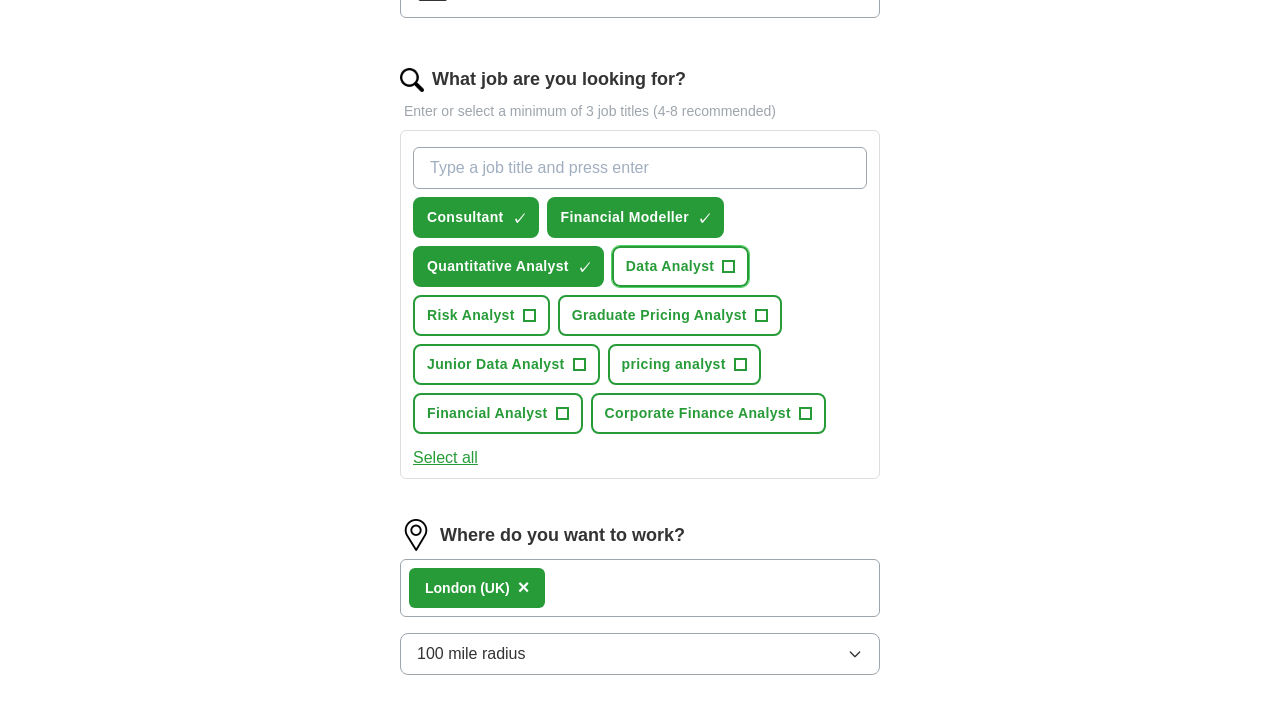 click on "Data Analyst" at bounding box center (670, 266) 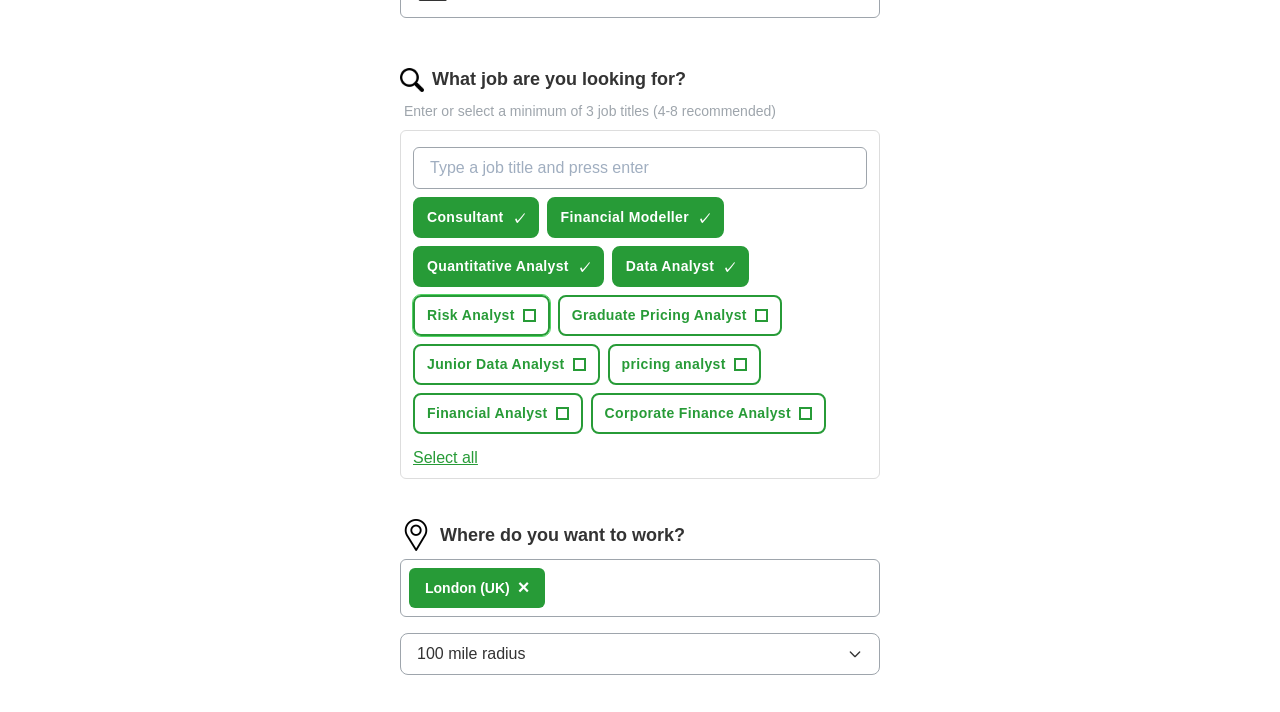 click on "+" at bounding box center [529, 316] 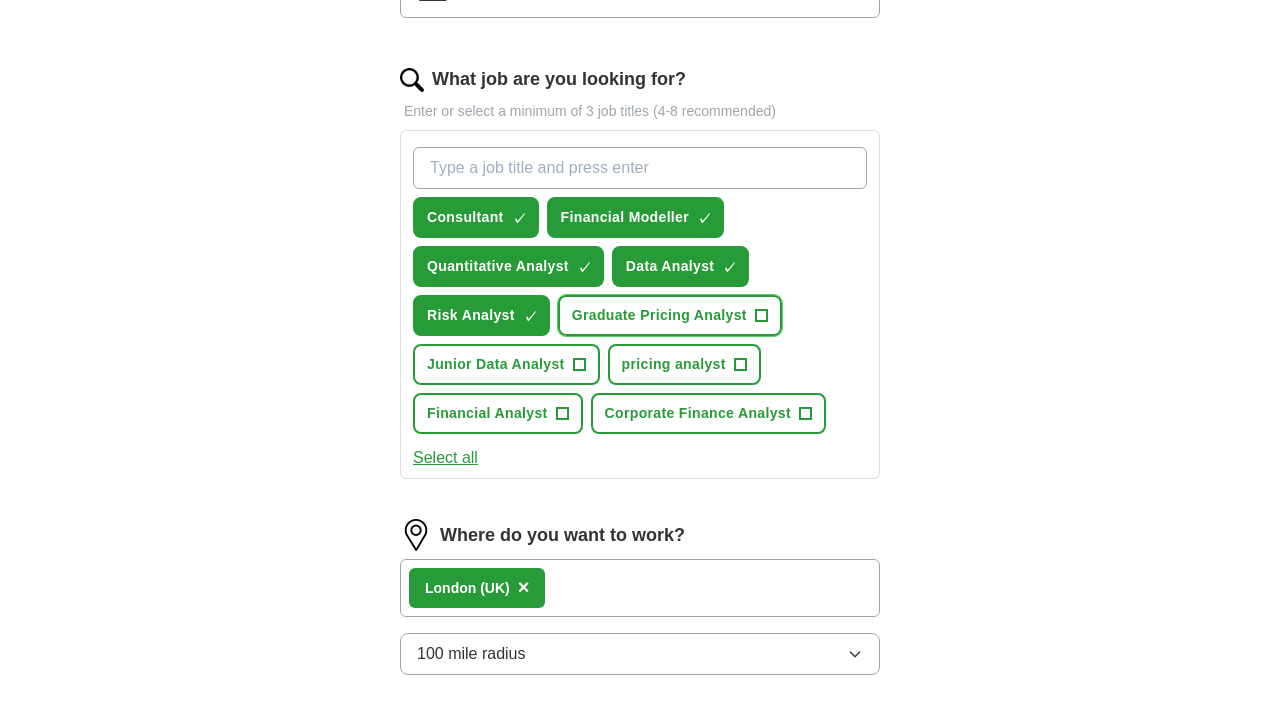 click on "Graduate Pricing Analyst" at bounding box center (659, 315) 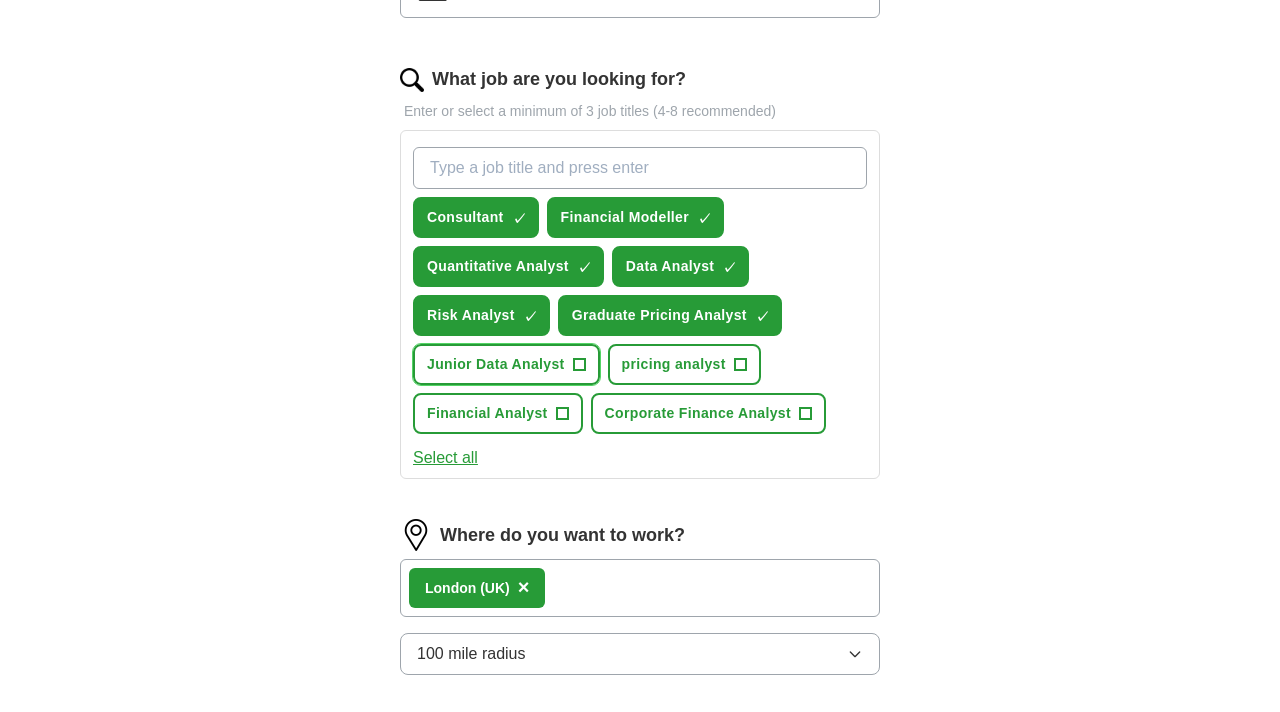 click on "Junior Data Analyst +" at bounding box center [506, 364] 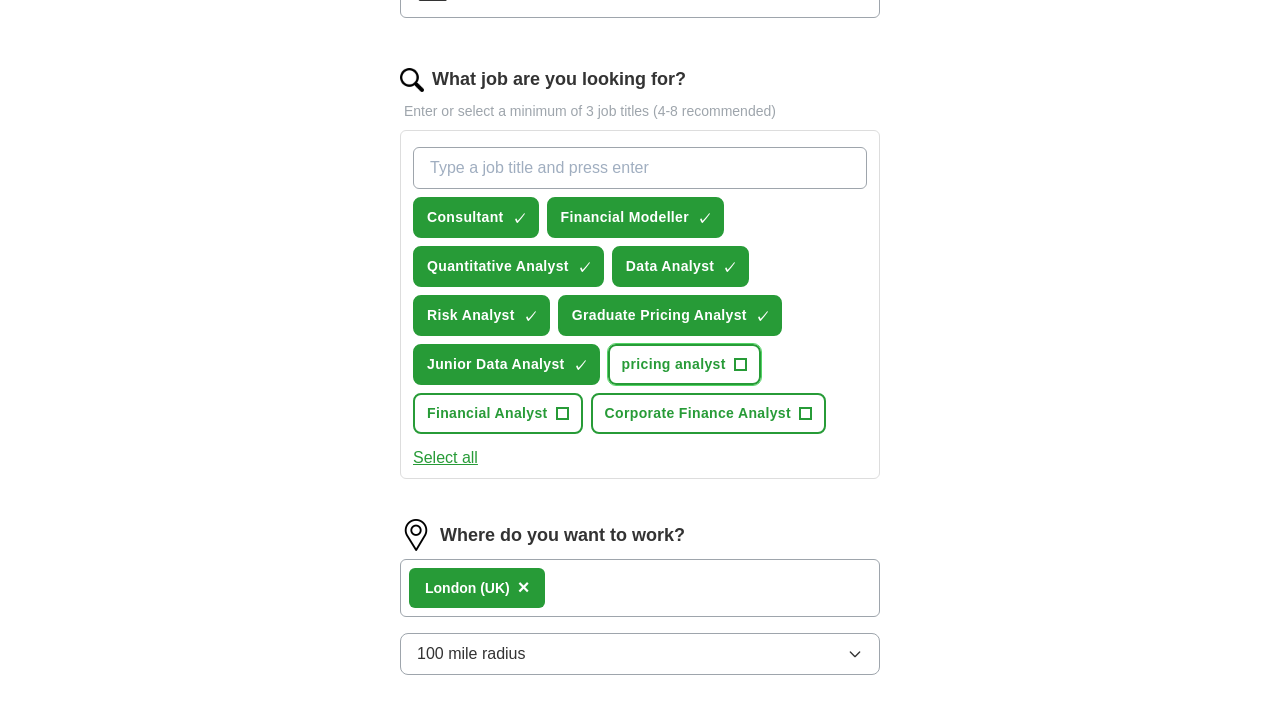 click on "pricing analyst +" at bounding box center (684, 364) 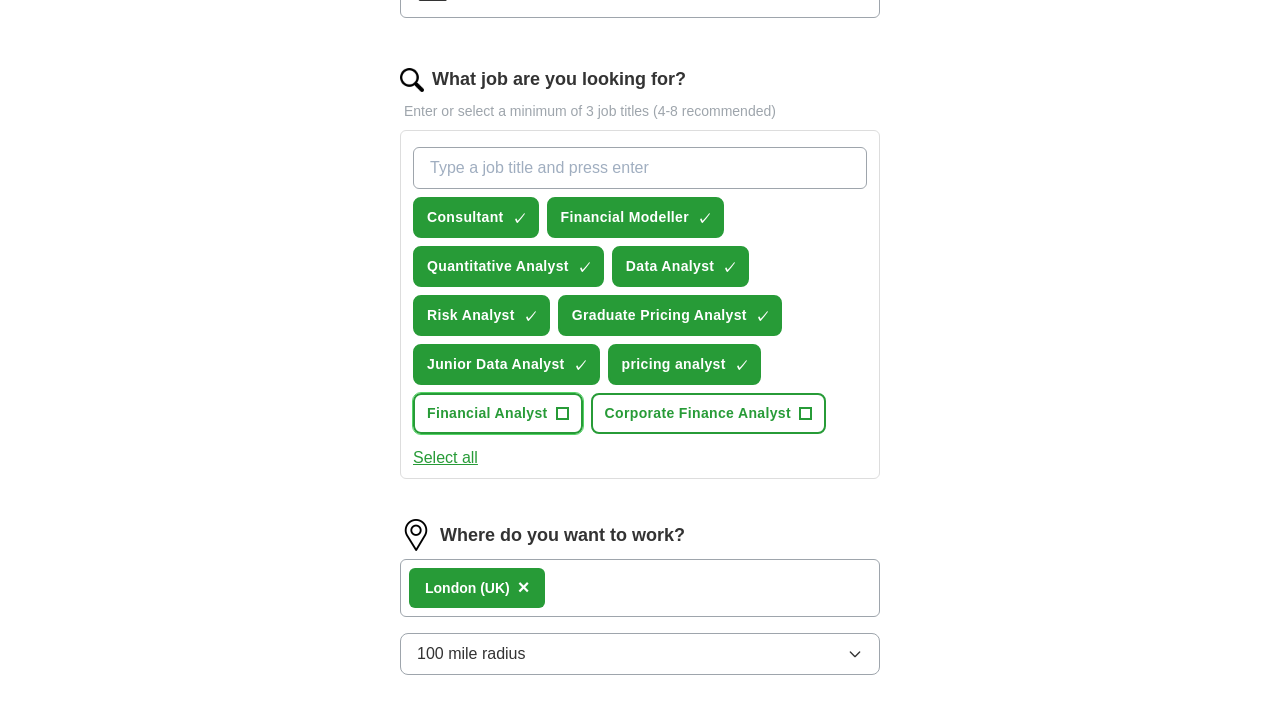 click on "Financial Analyst +" at bounding box center (498, 413) 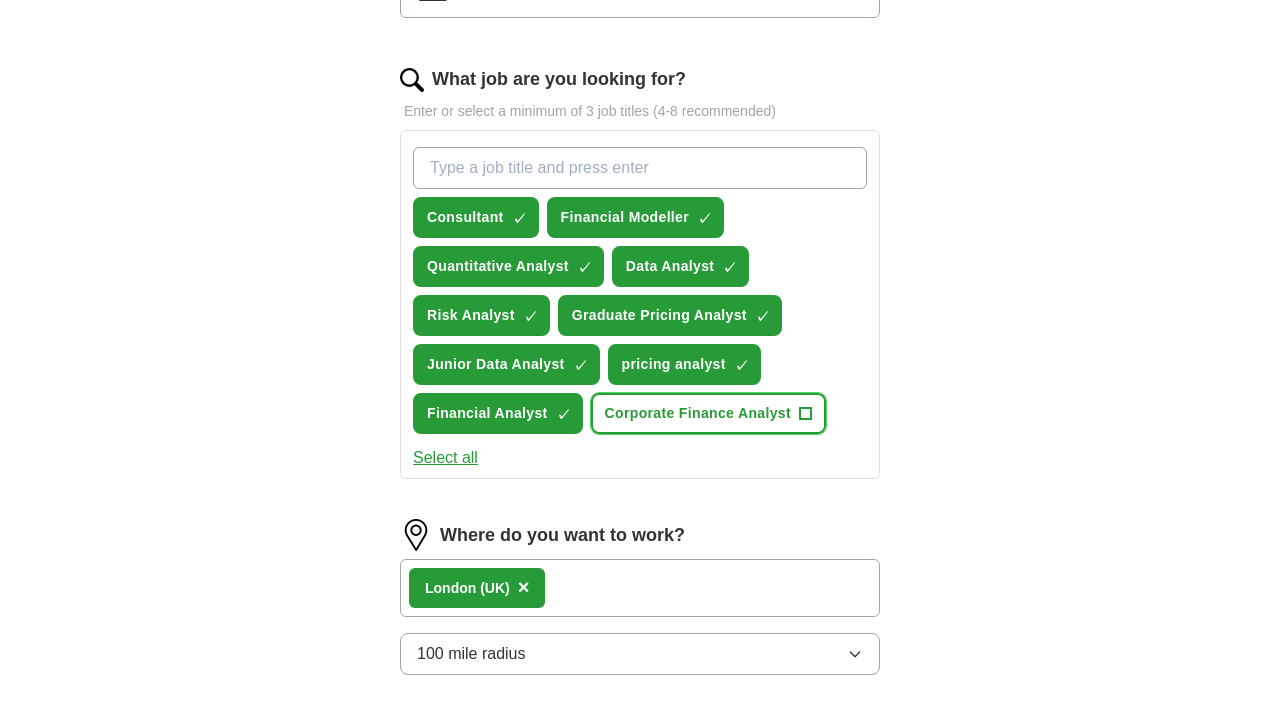 click on "Corporate Finance Analyst" at bounding box center [698, 413] 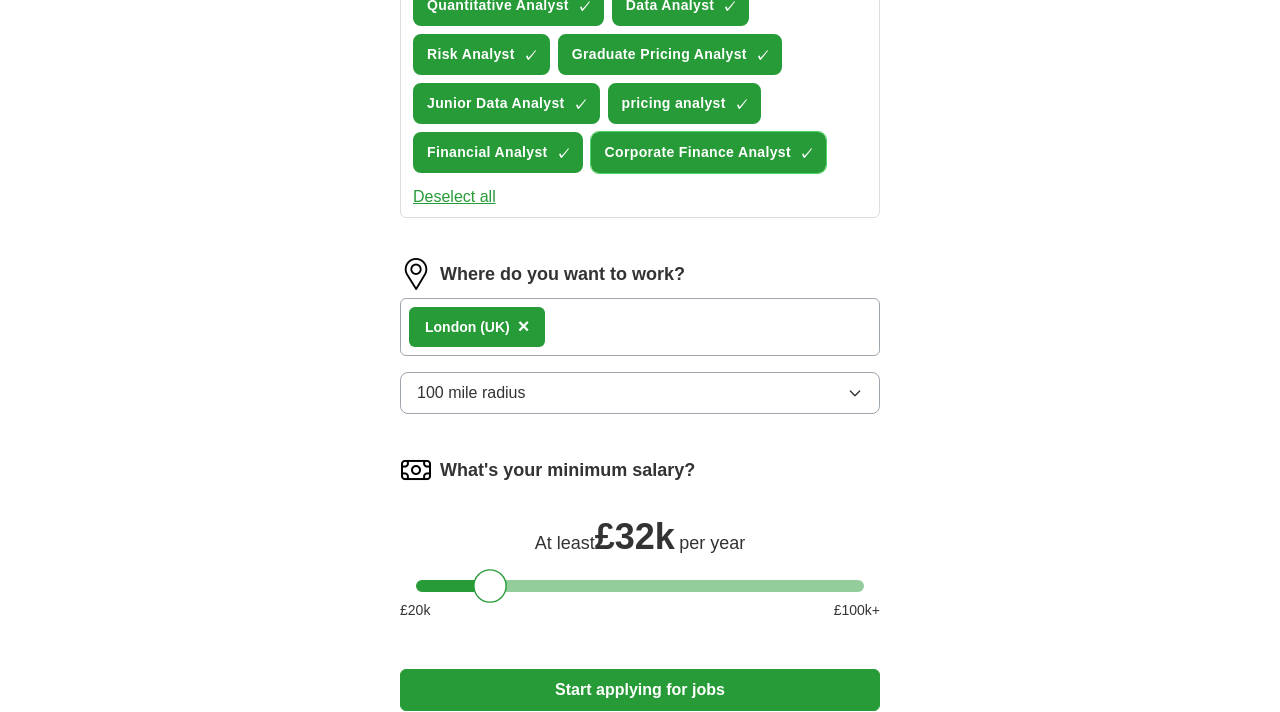 scroll, scrollTop: 1122, scrollLeft: 0, axis: vertical 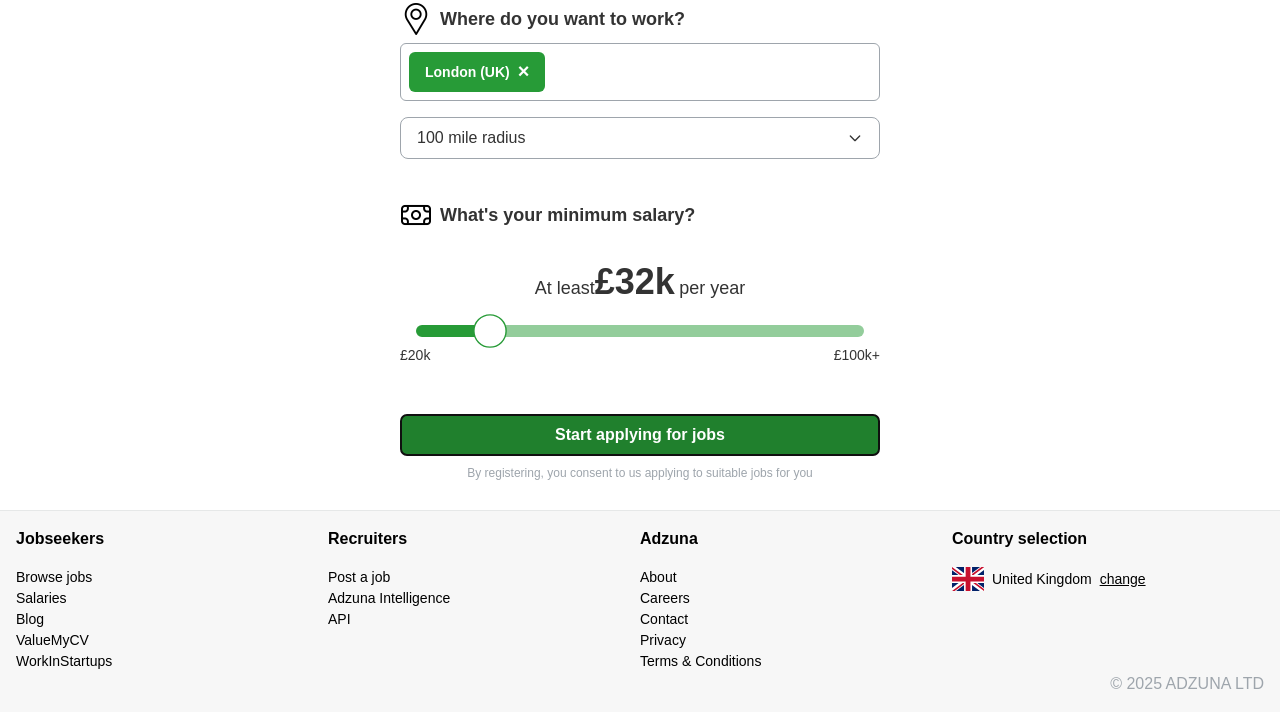 click on "Start applying for jobs" at bounding box center (640, 435) 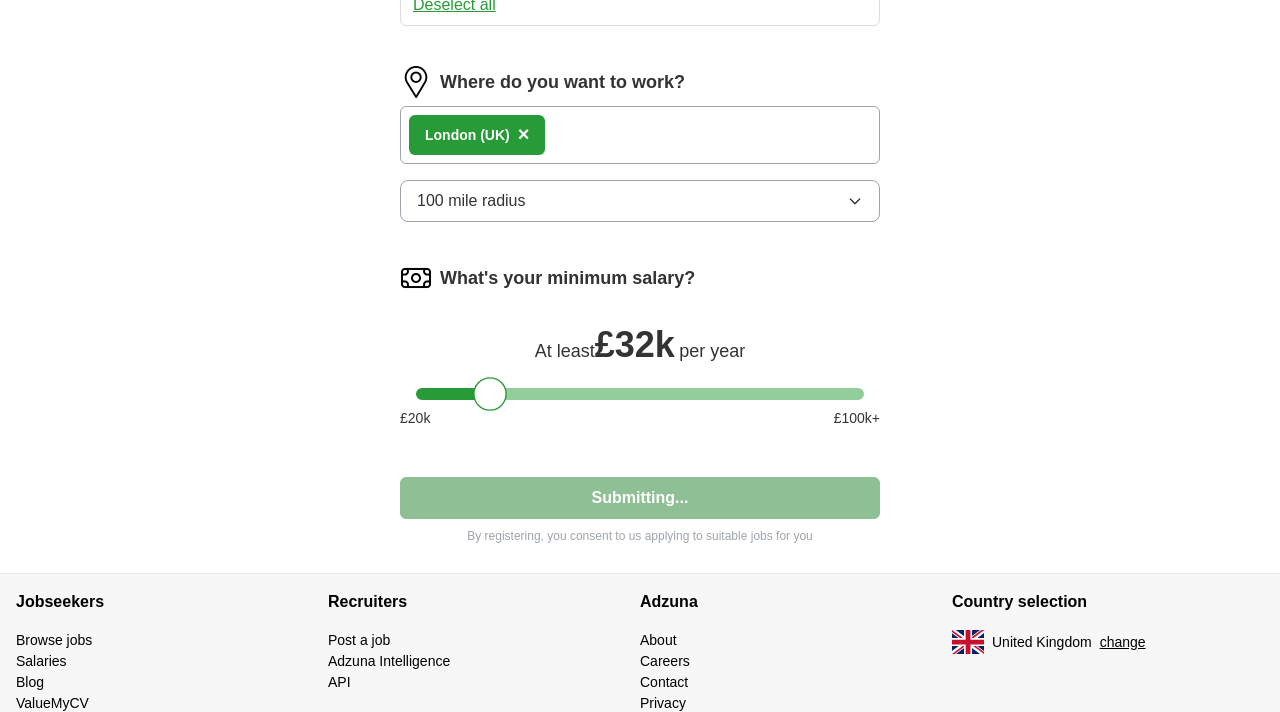 select on "**" 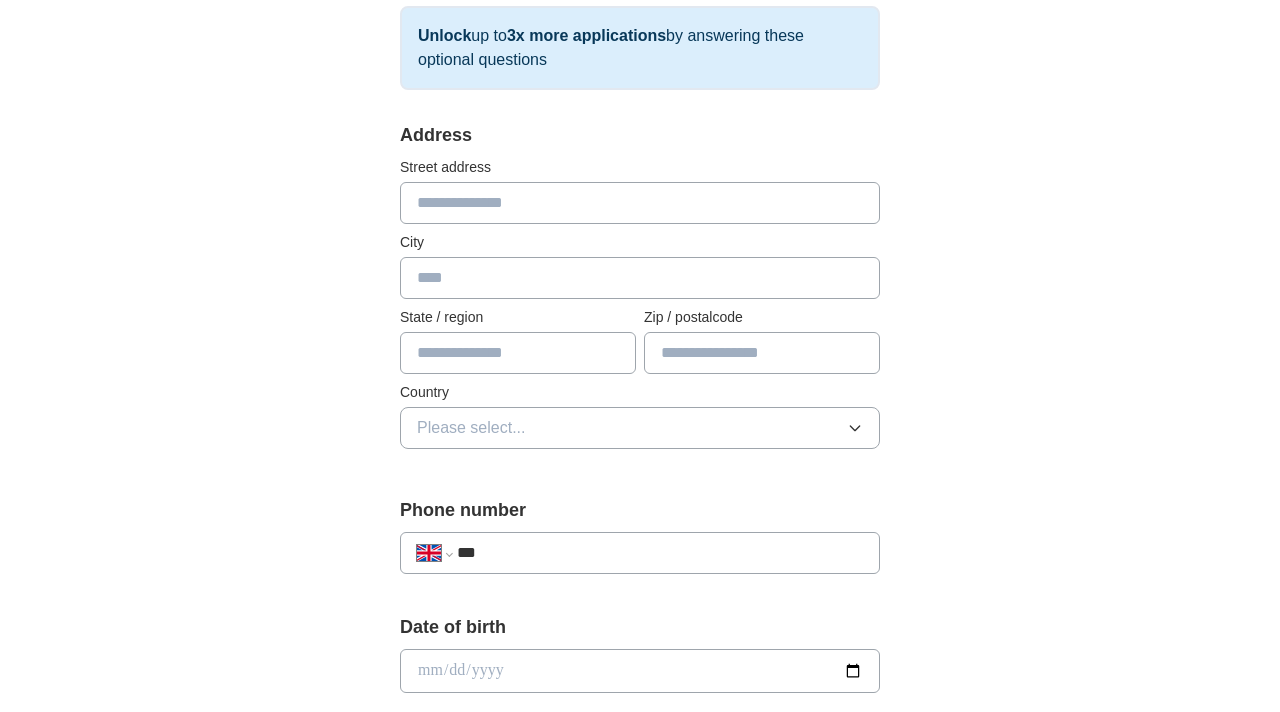 scroll, scrollTop: 332, scrollLeft: 0, axis: vertical 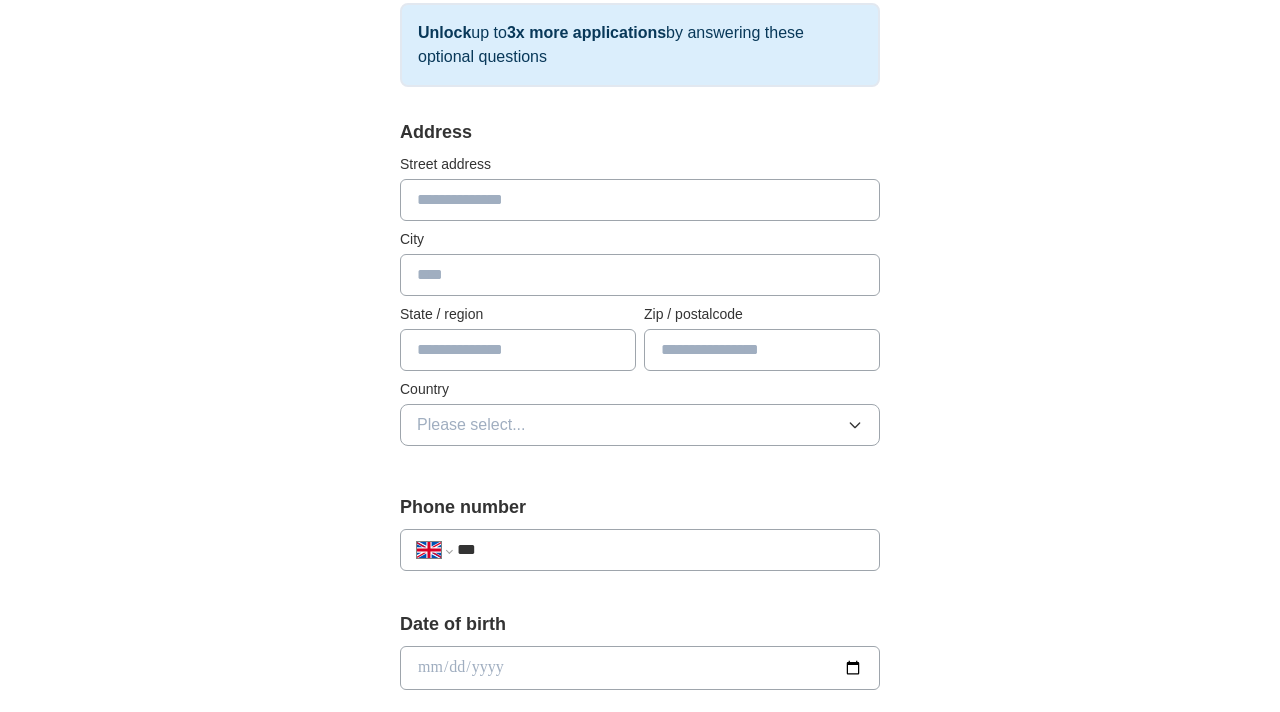 click at bounding box center [640, 200] 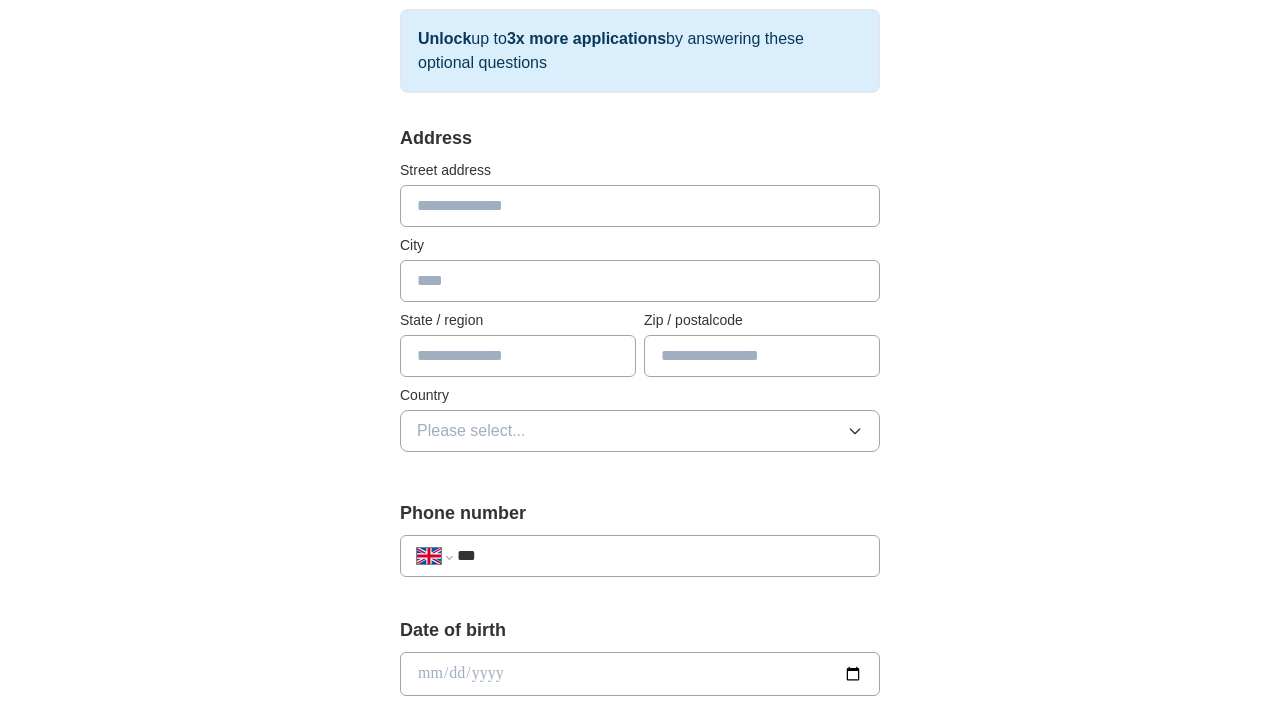 scroll, scrollTop: 309, scrollLeft: 0, axis: vertical 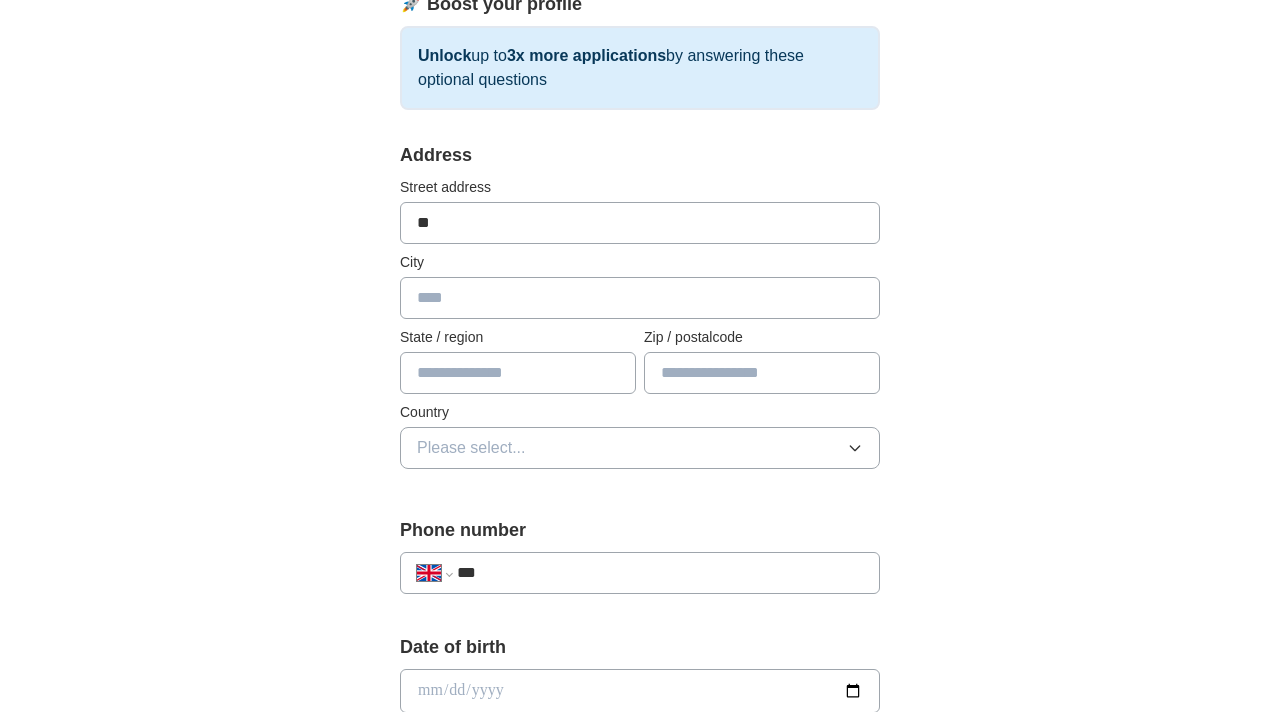 type on "*" 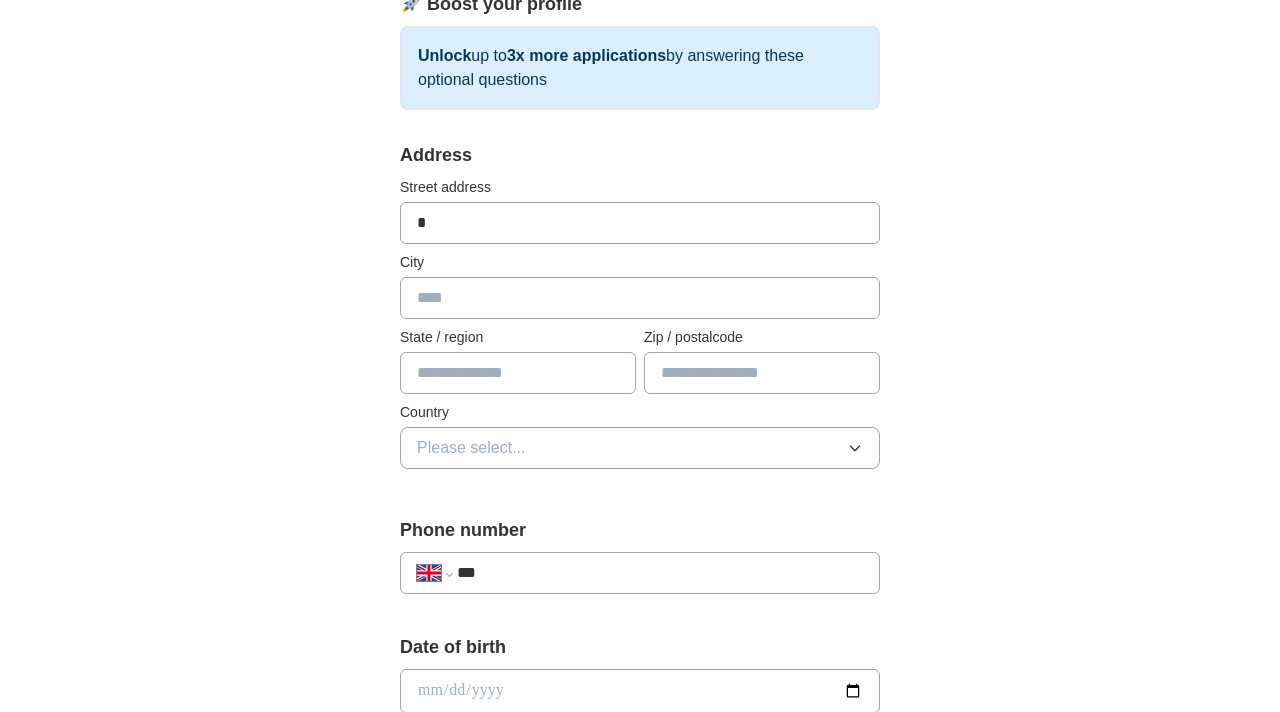 type 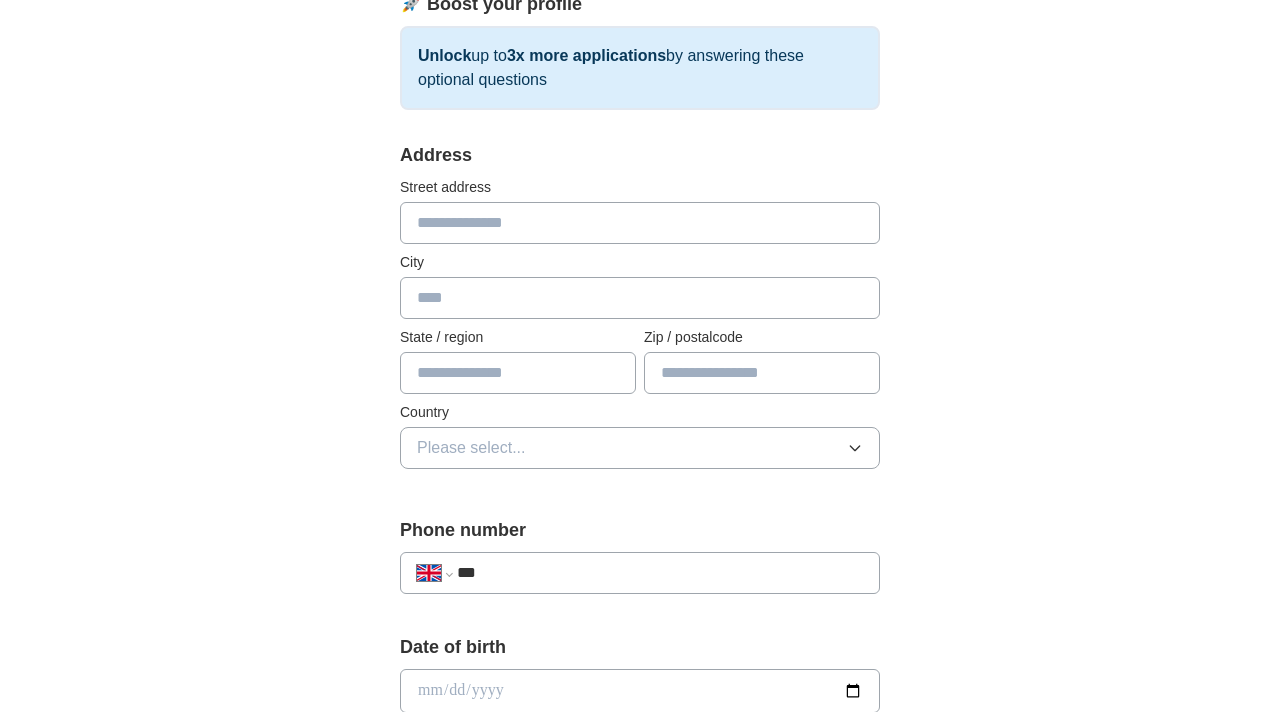 click at bounding box center (762, 373) 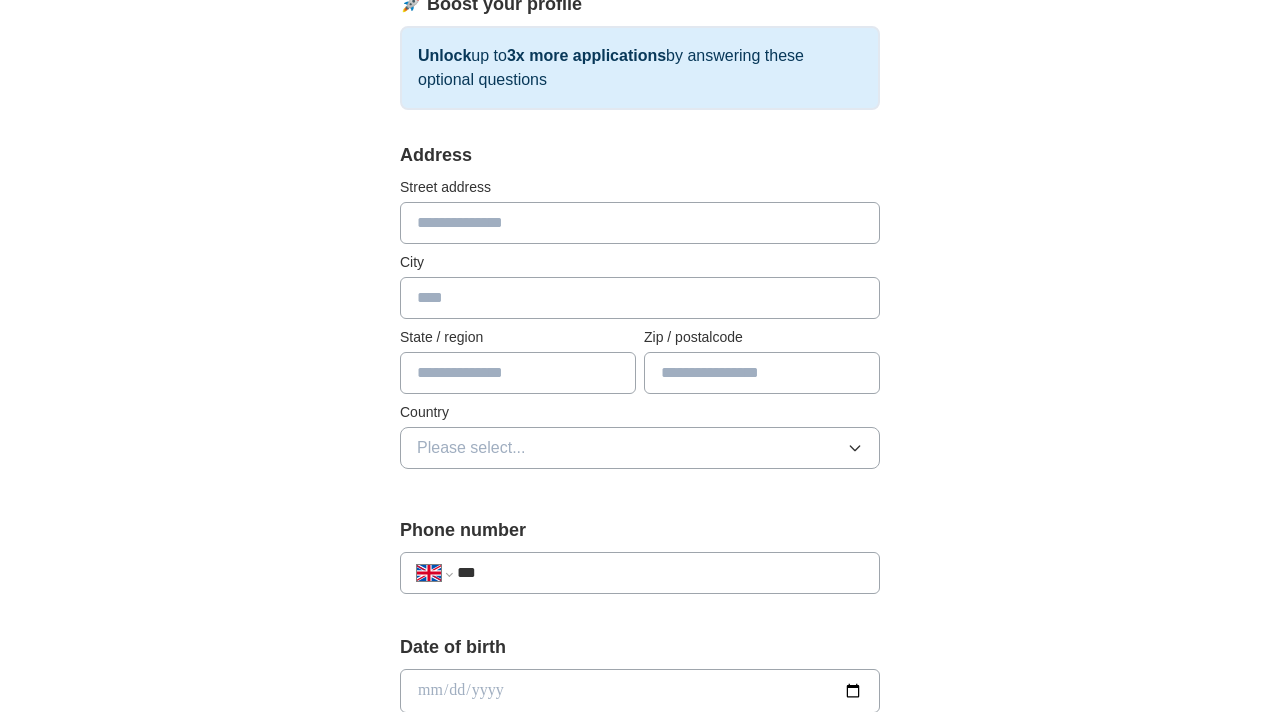 scroll, scrollTop: 1341, scrollLeft: 0, axis: vertical 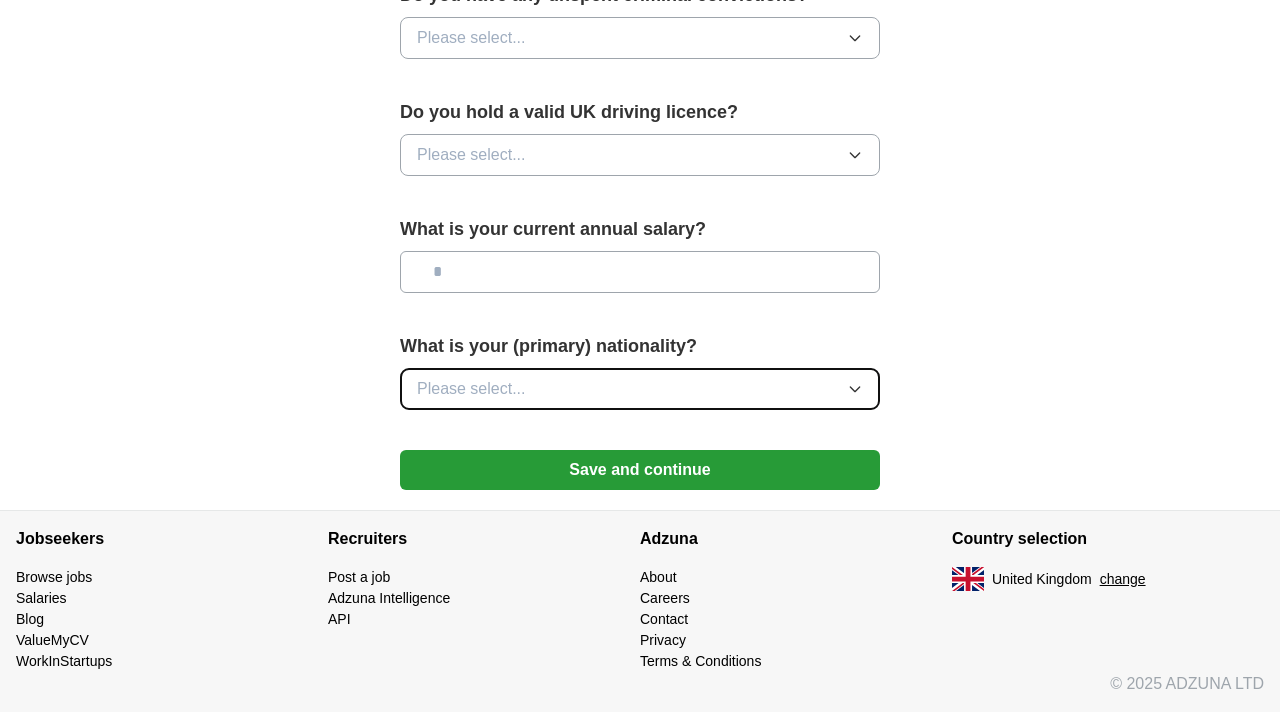click on "Please select..." at bounding box center (640, 389) 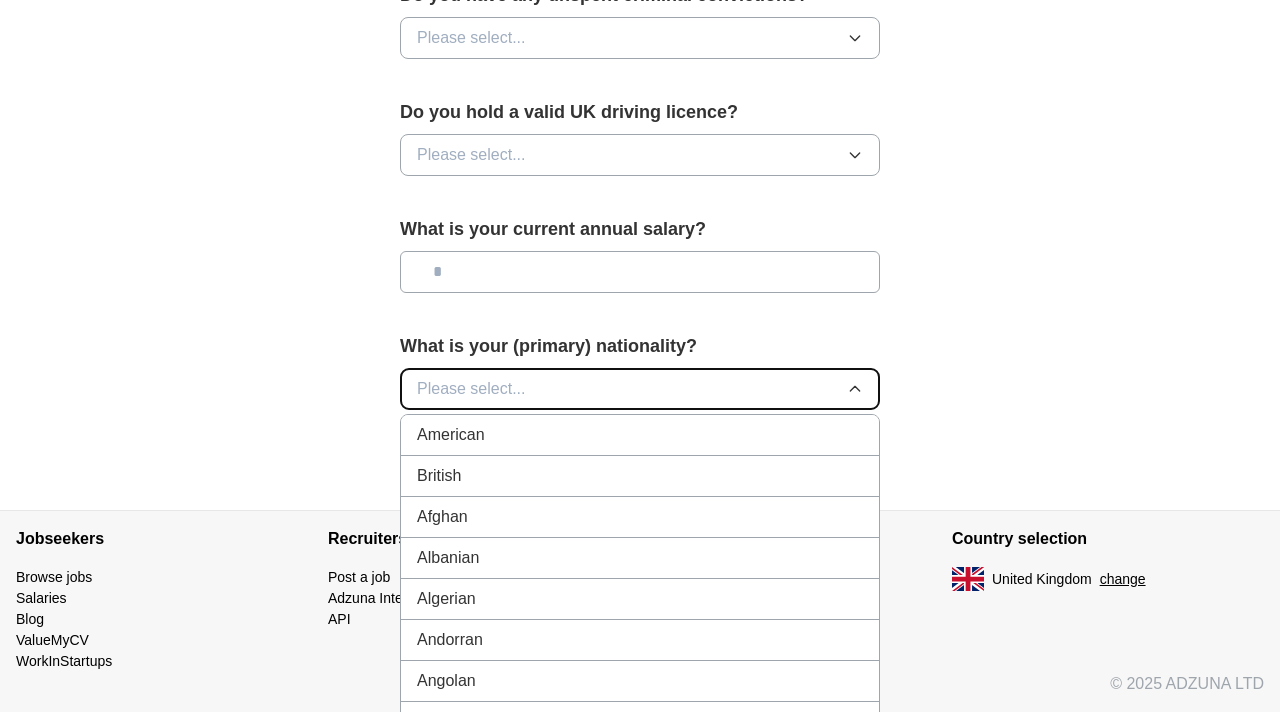type 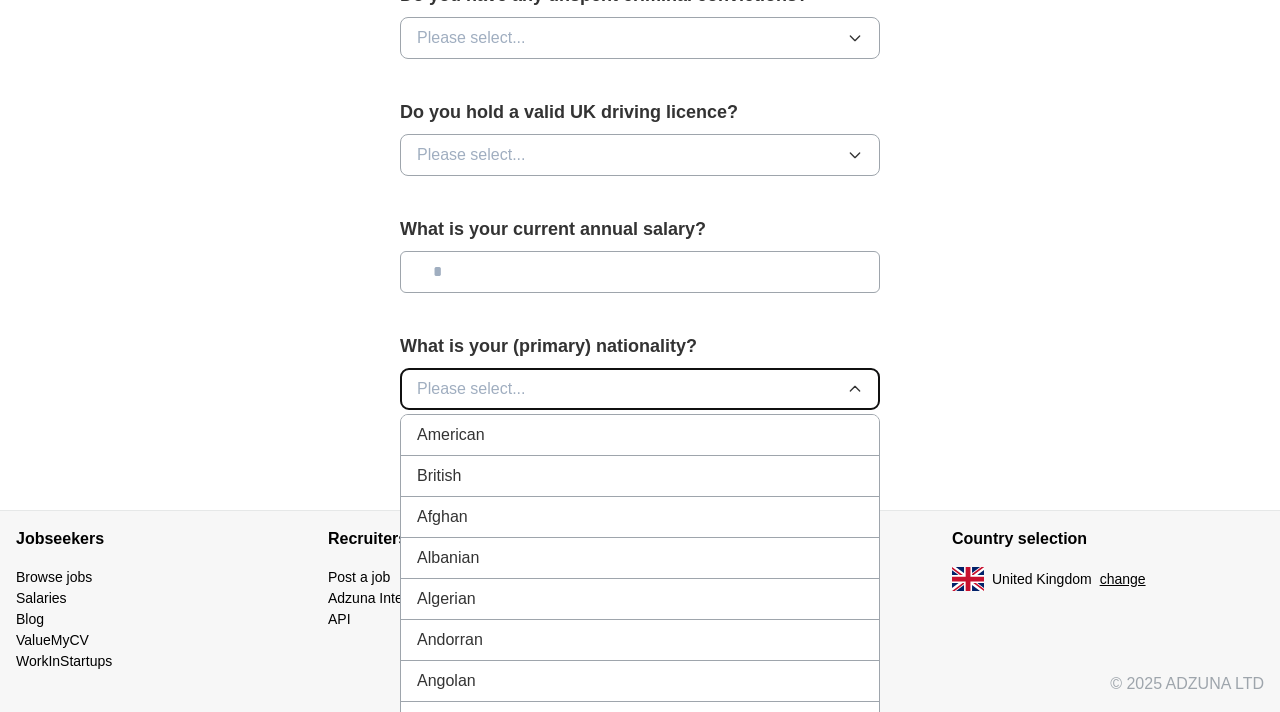 click on "Please select..." at bounding box center [640, 389] 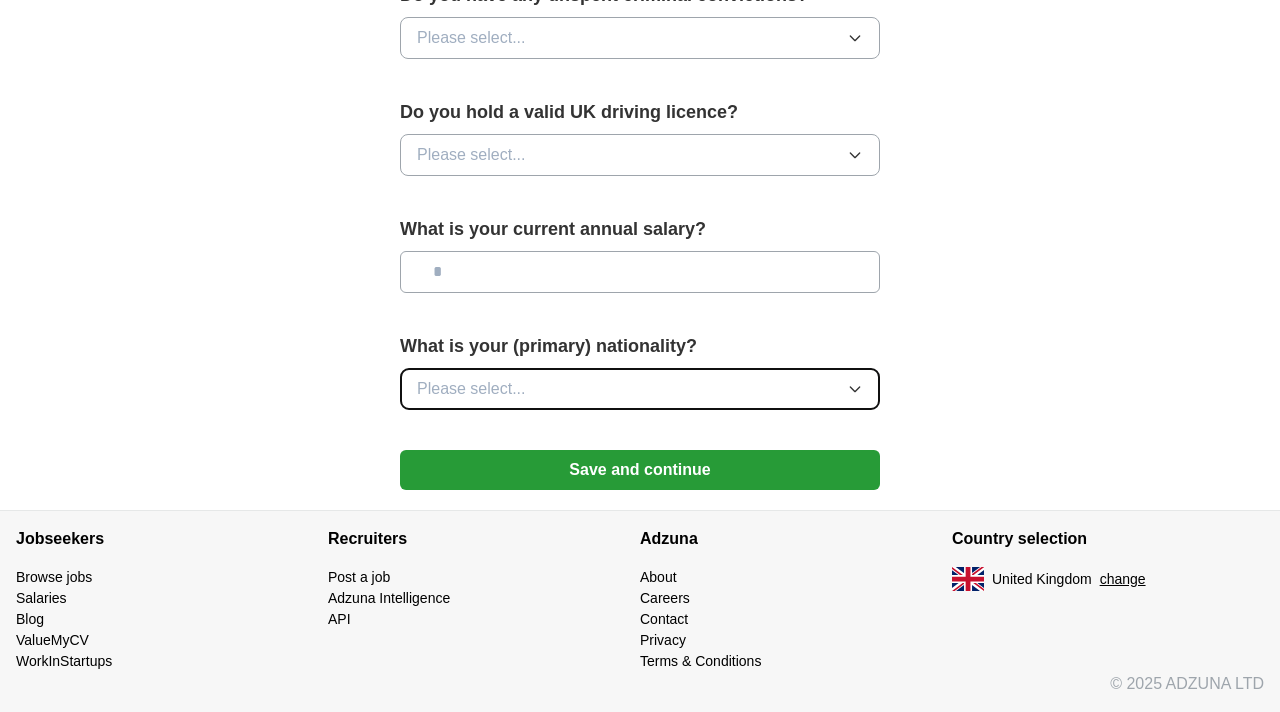 click on "Please select..." at bounding box center [640, 389] 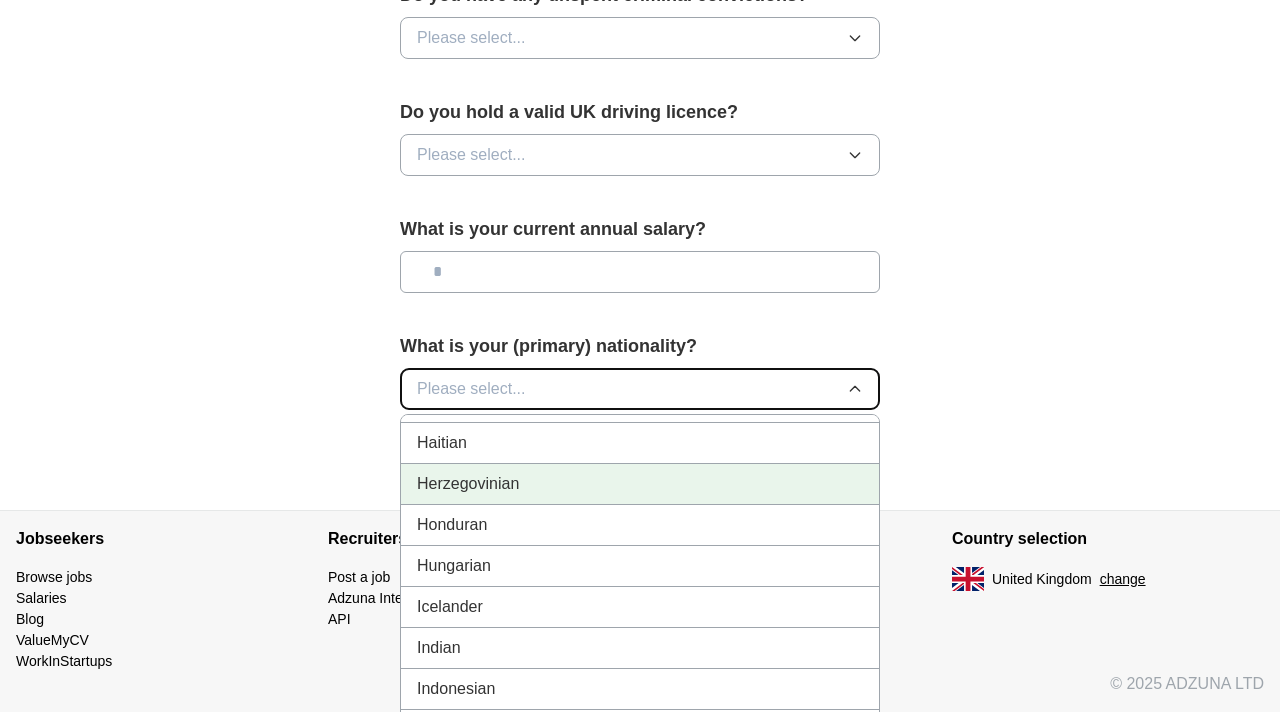 scroll, scrollTop: 3113, scrollLeft: 0, axis: vertical 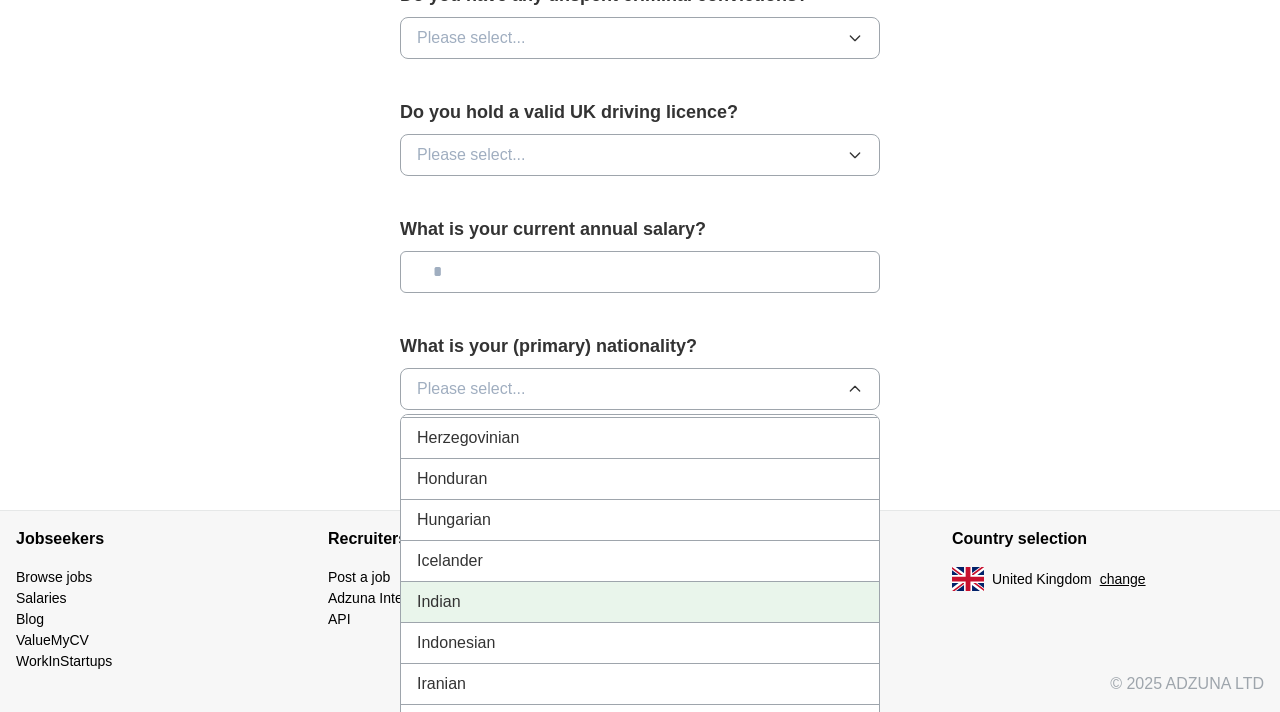 click on "Indian" at bounding box center (640, 602) 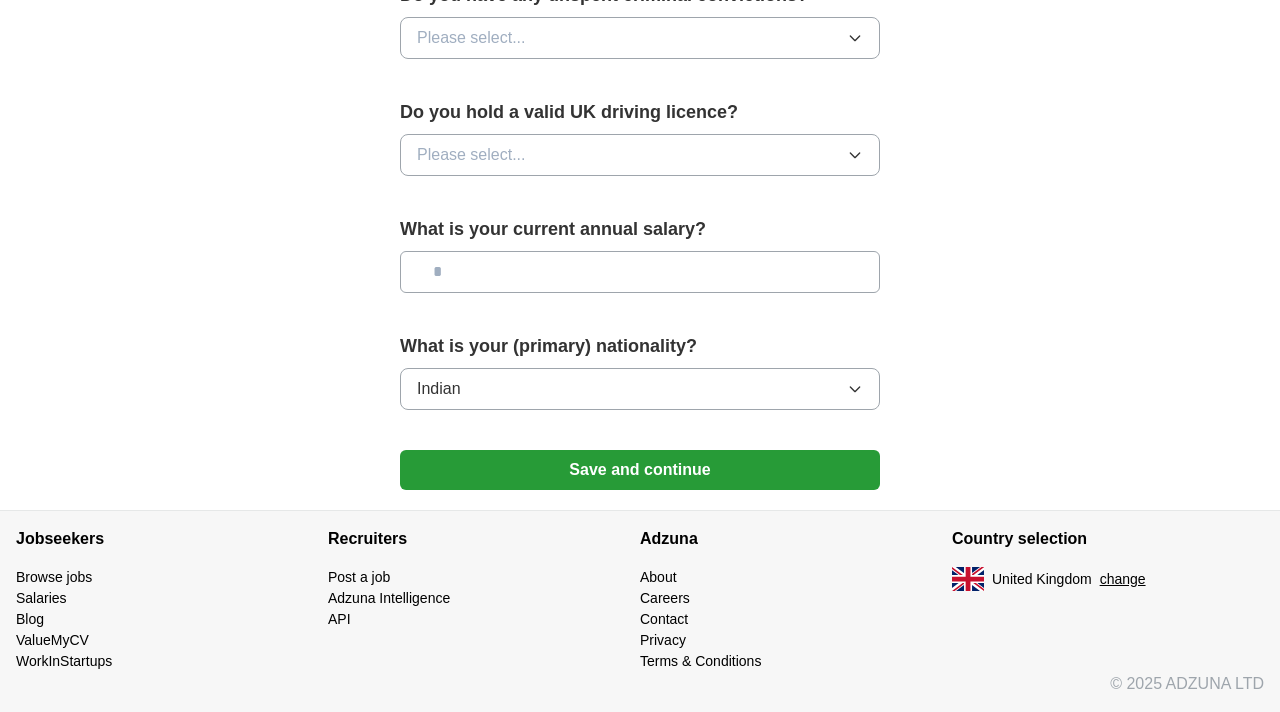 scroll, scrollTop: 1202, scrollLeft: 0, axis: vertical 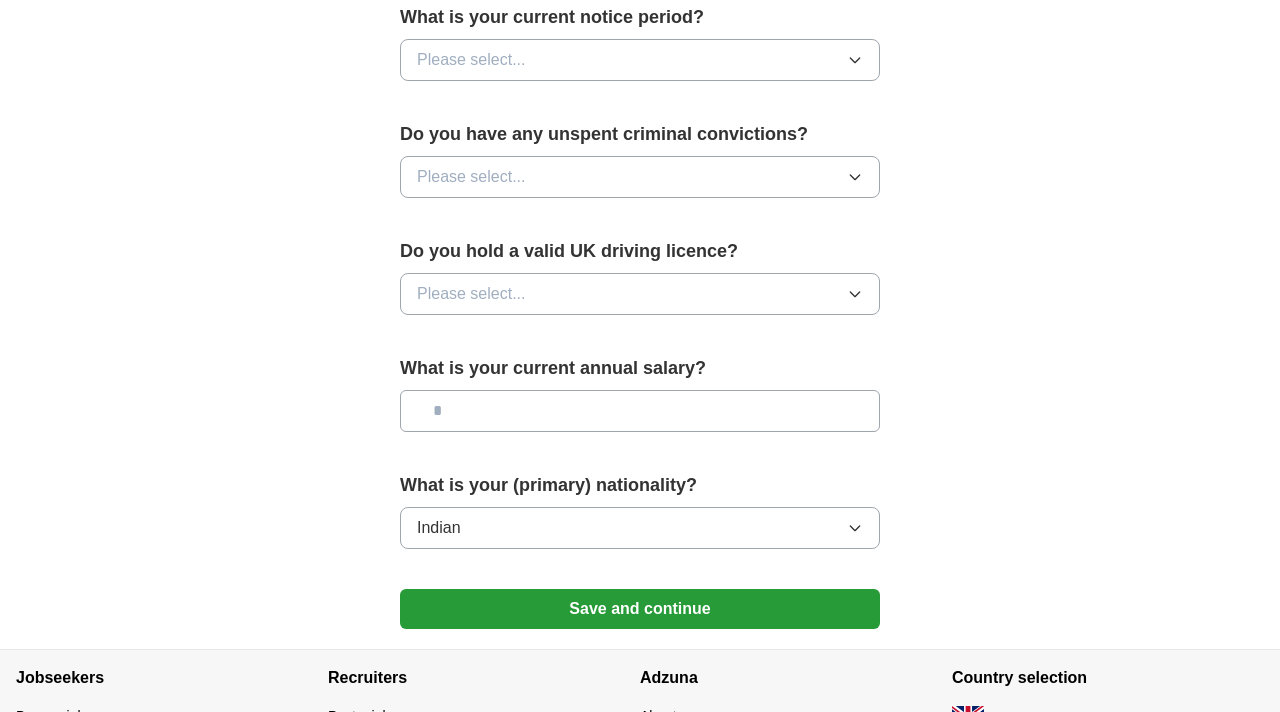 click at bounding box center [640, 411] 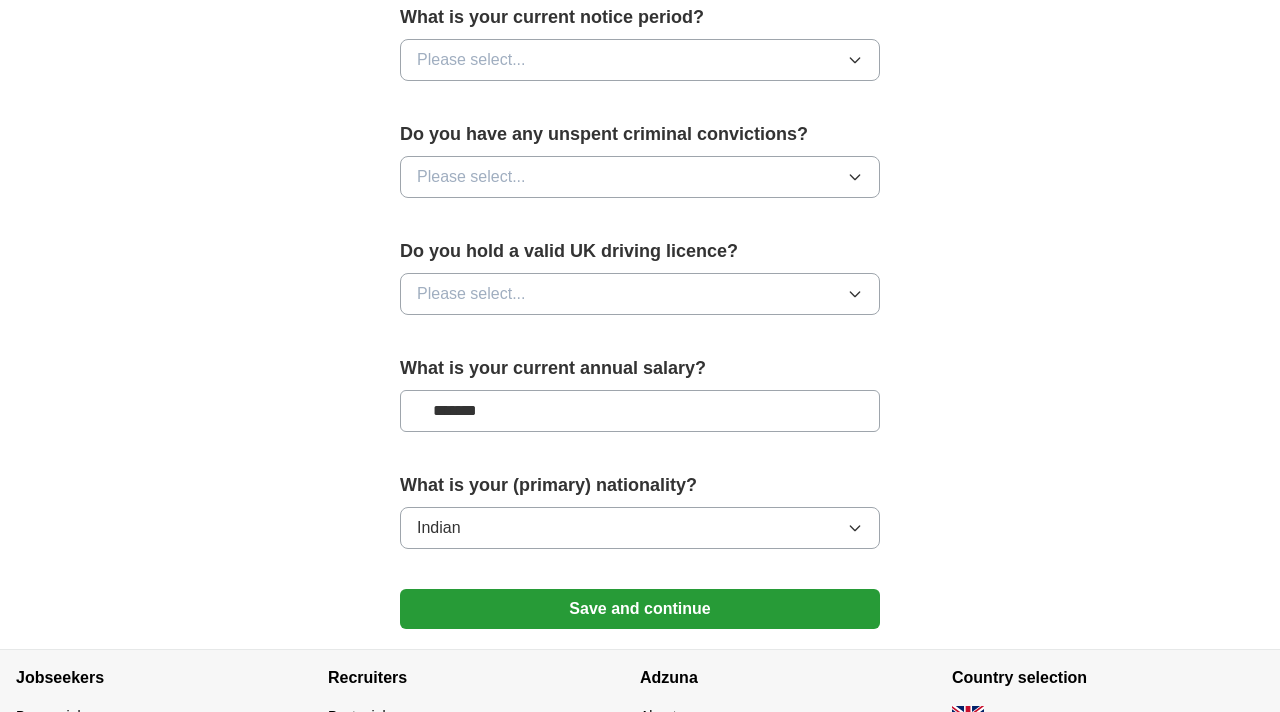 type on "*******" 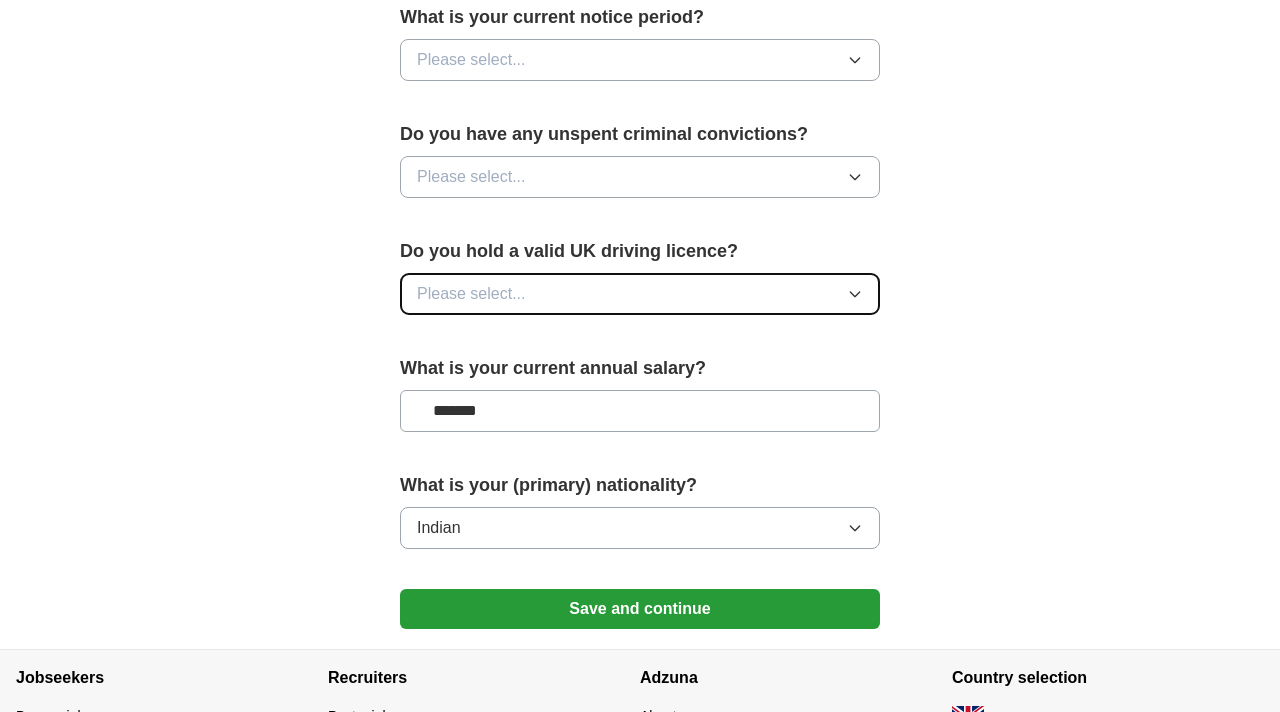 click on "Please select..." at bounding box center (640, 294) 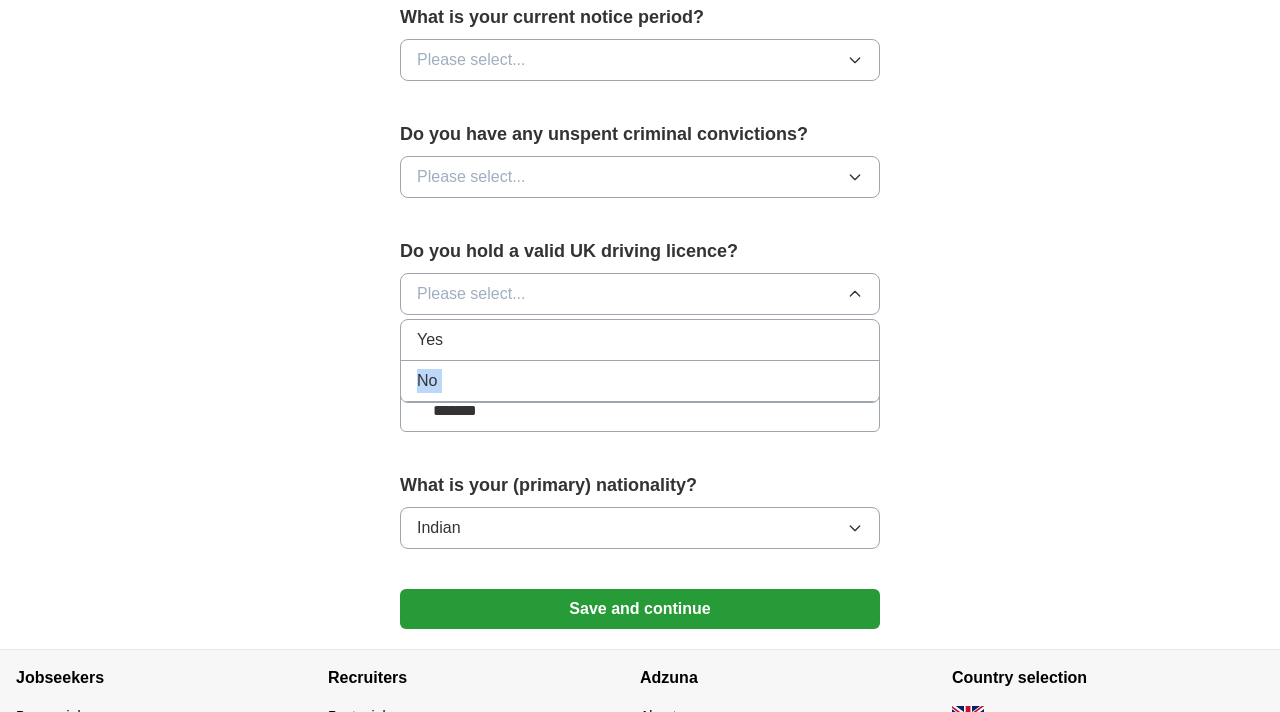 drag, startPoint x: 588, startPoint y: 357, endPoint x: 578, endPoint y: 409, distance: 52.95281 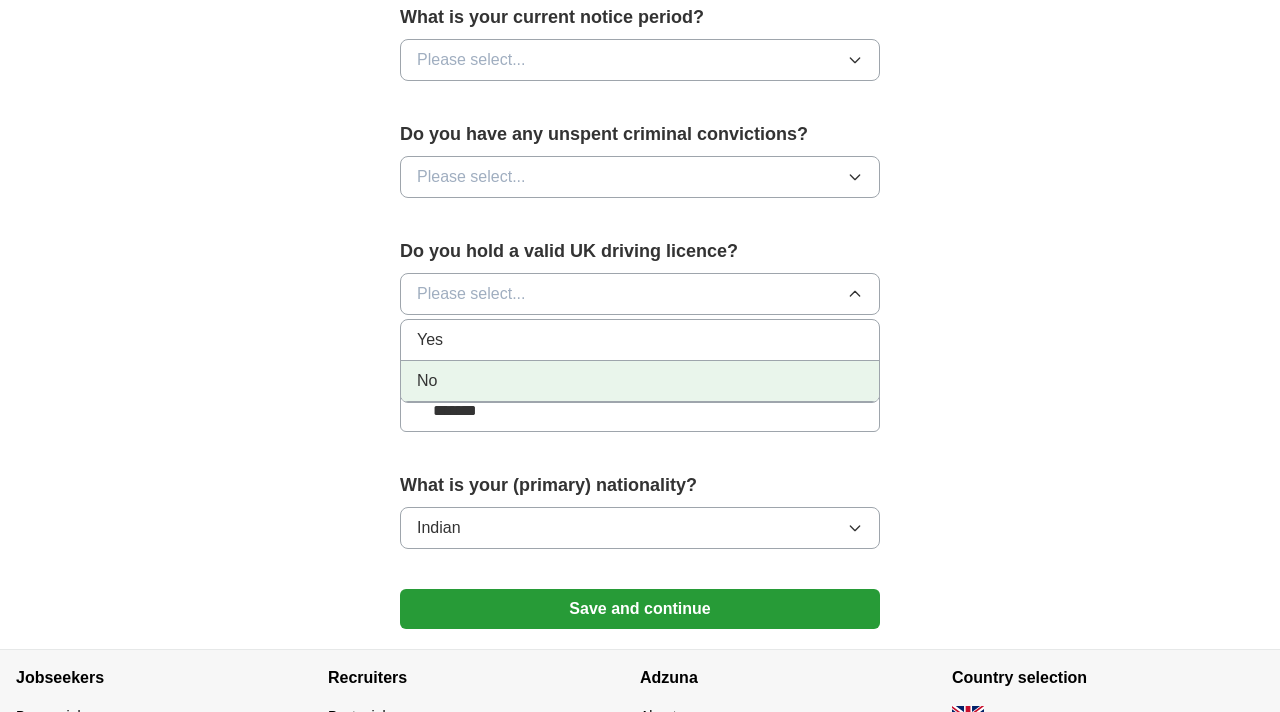 click on "No" at bounding box center (640, 381) 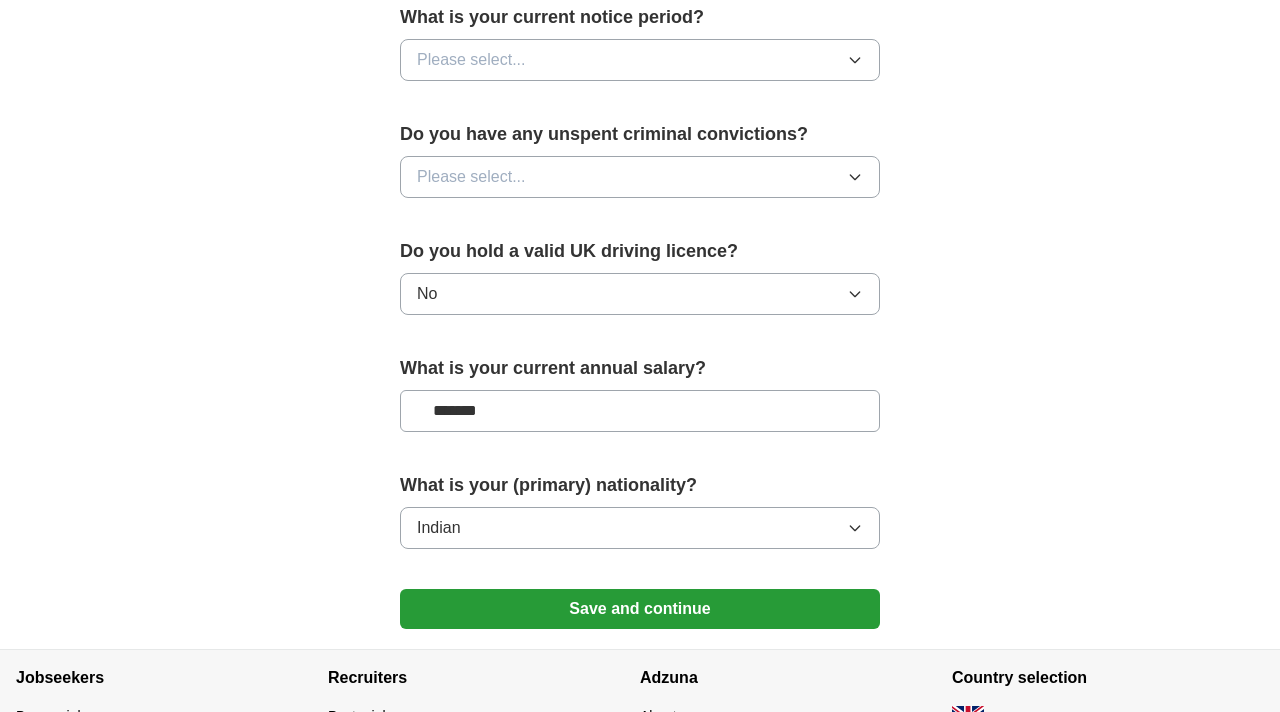 click on "**********" at bounding box center [640, -190] 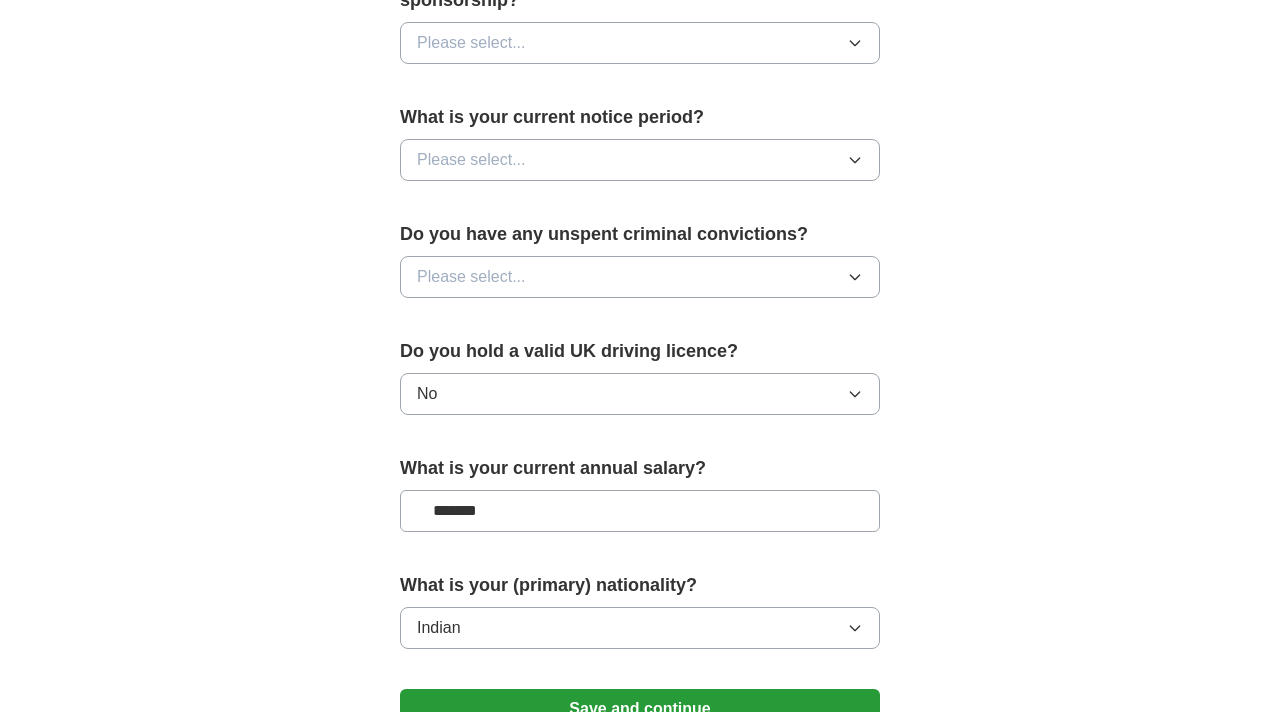 scroll, scrollTop: 1082, scrollLeft: 0, axis: vertical 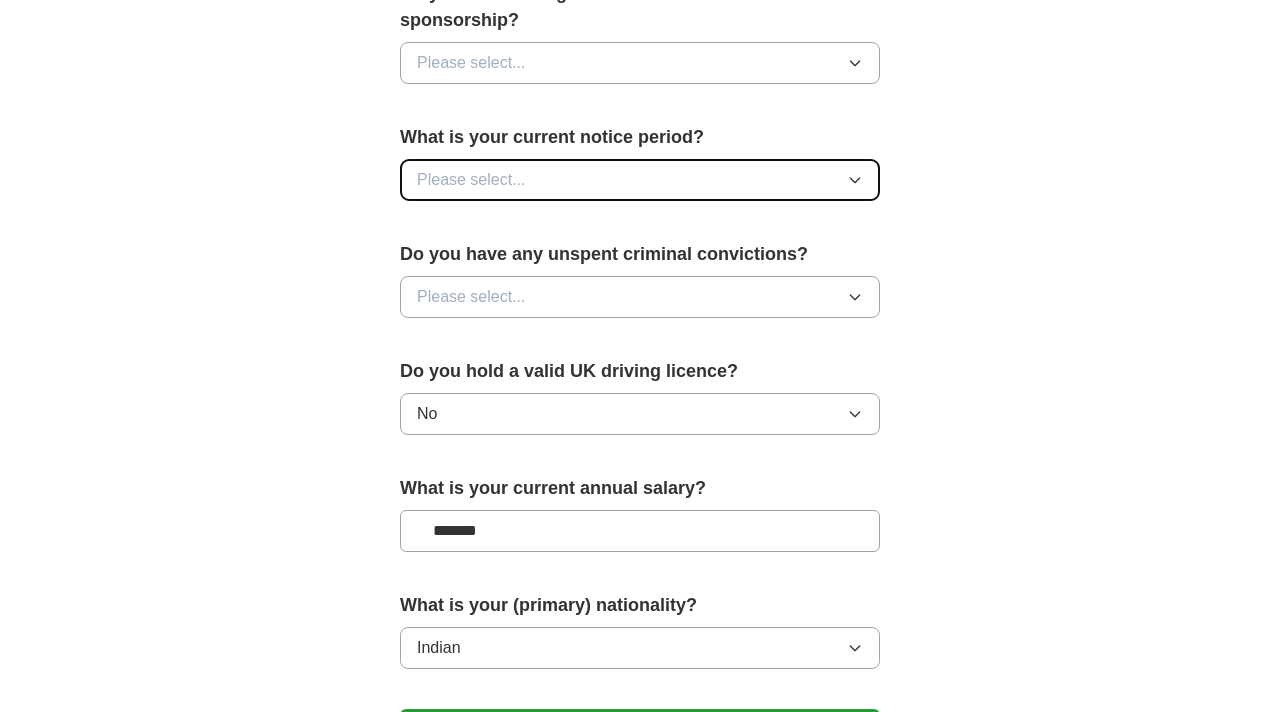 click on "Please select..." at bounding box center [640, 180] 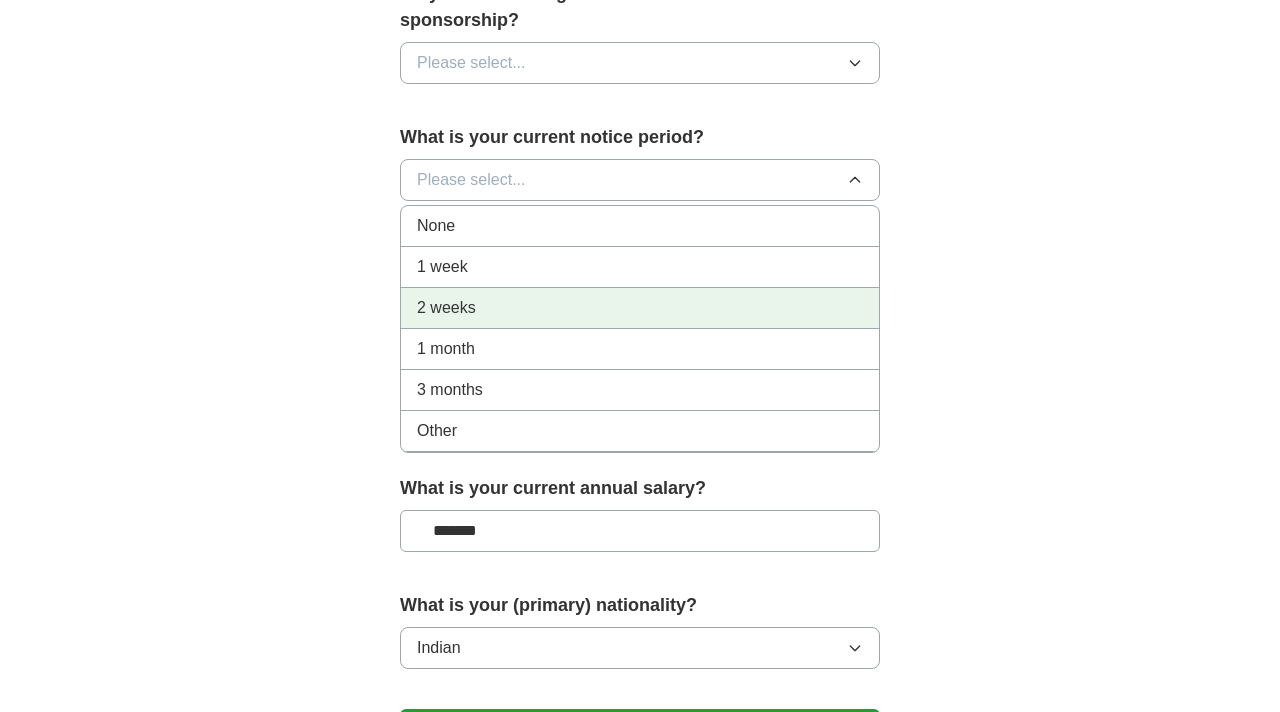 click on "2 weeks" at bounding box center [640, 308] 